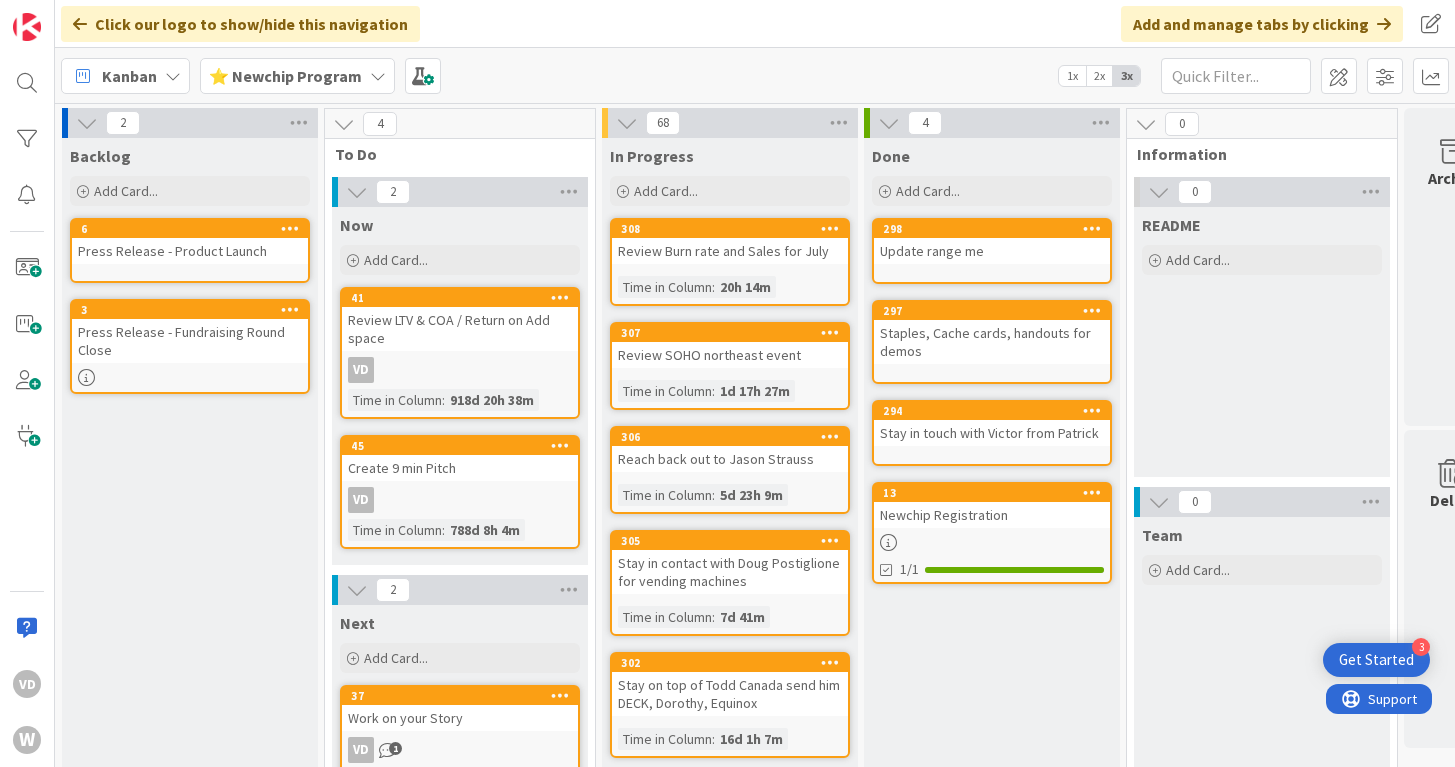 scroll, scrollTop: 0, scrollLeft: 0, axis: both 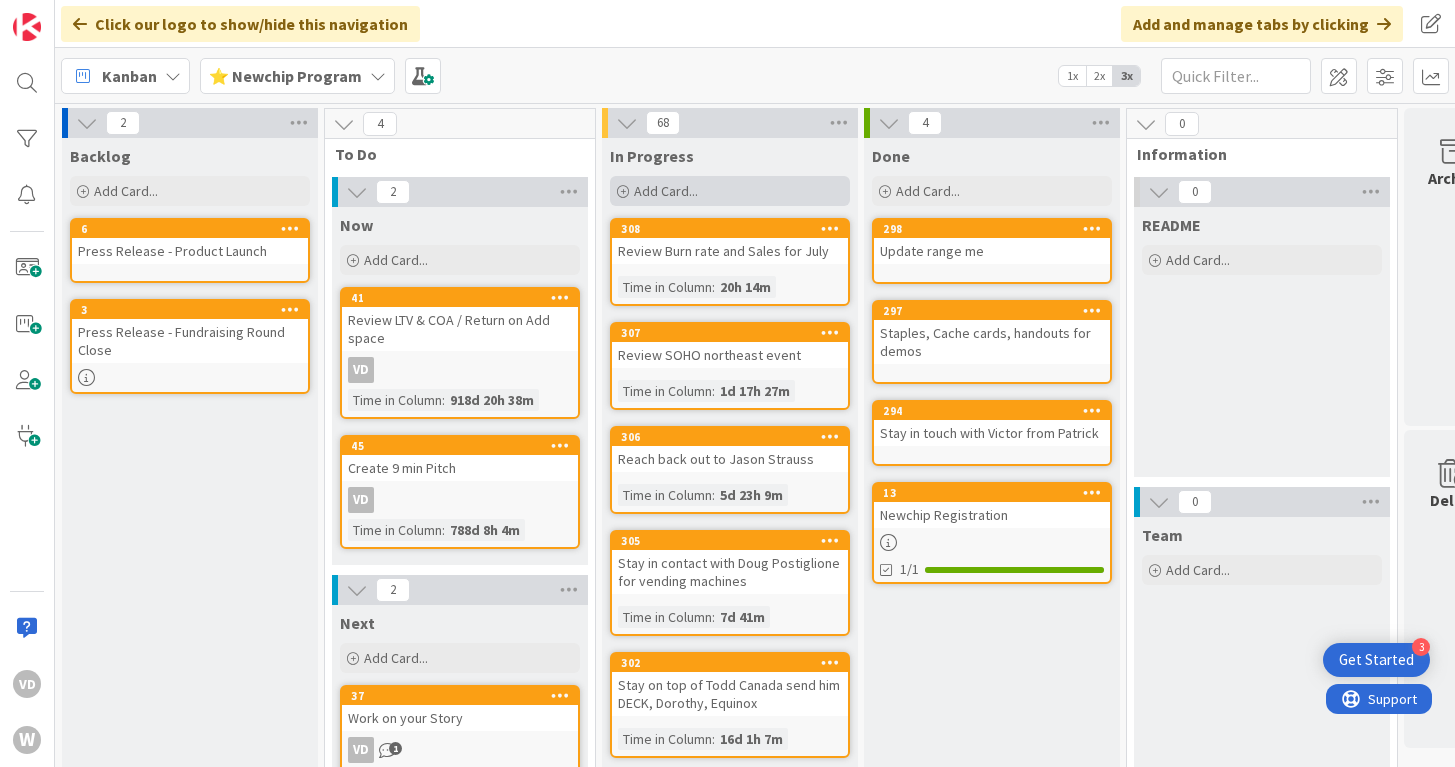 click on "Add Card..." at bounding box center (666, 191) 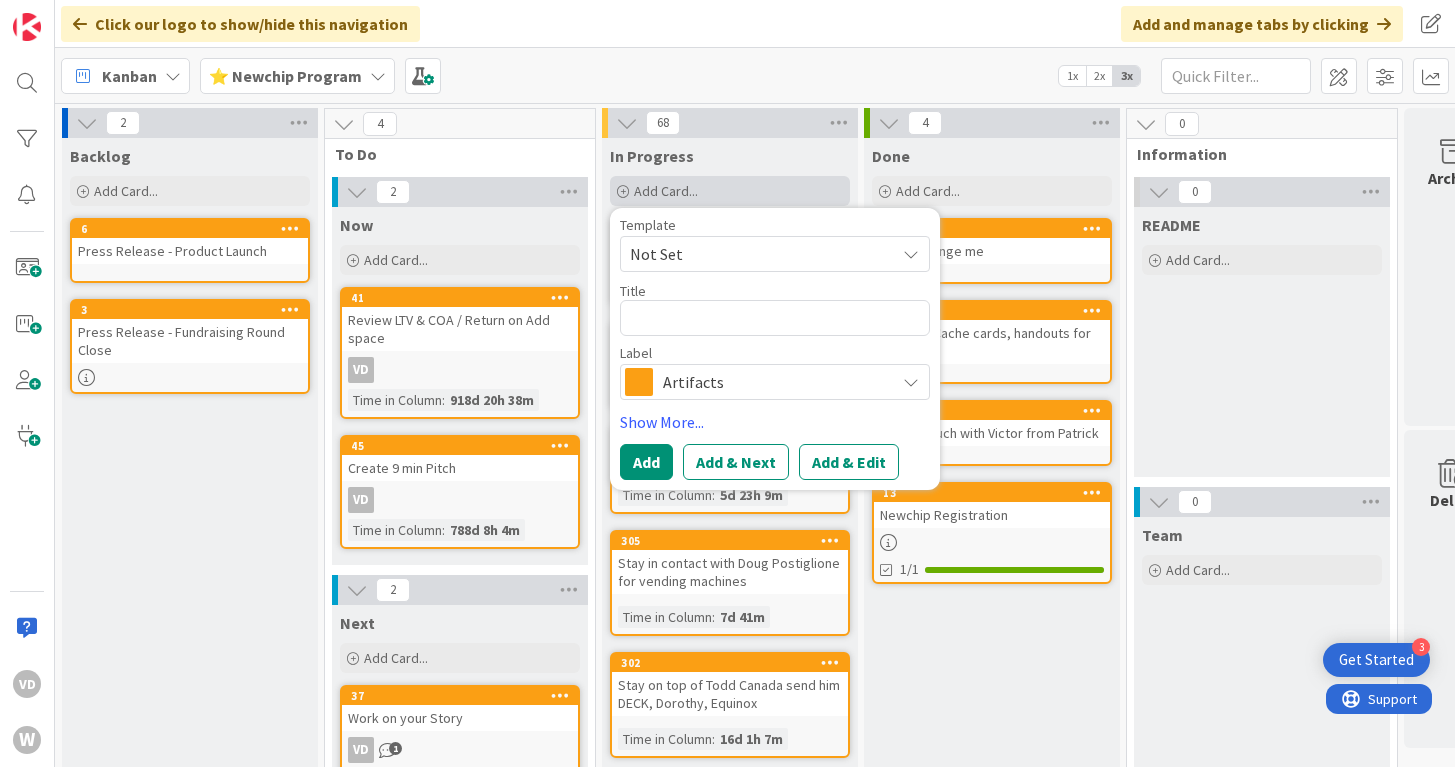 type on "x" 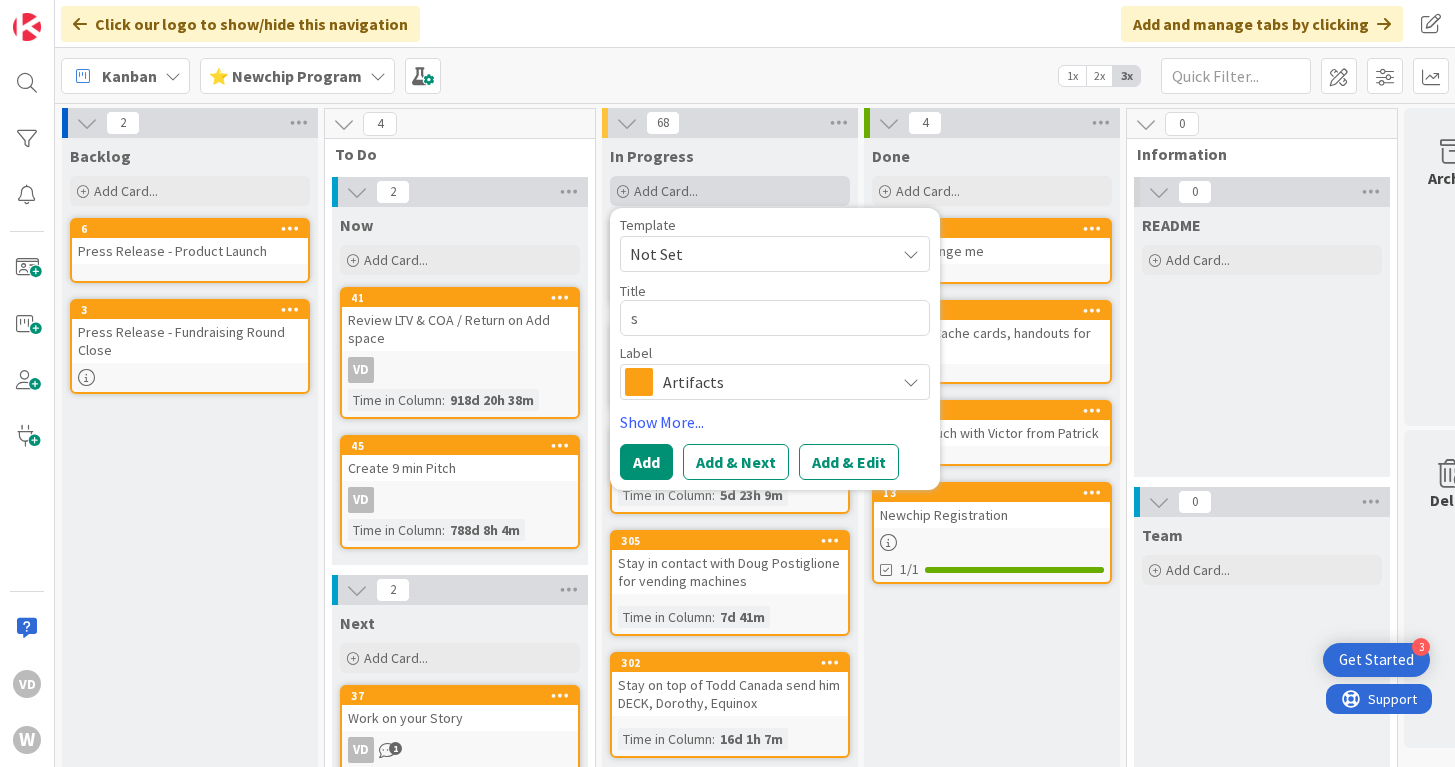 type on "x" 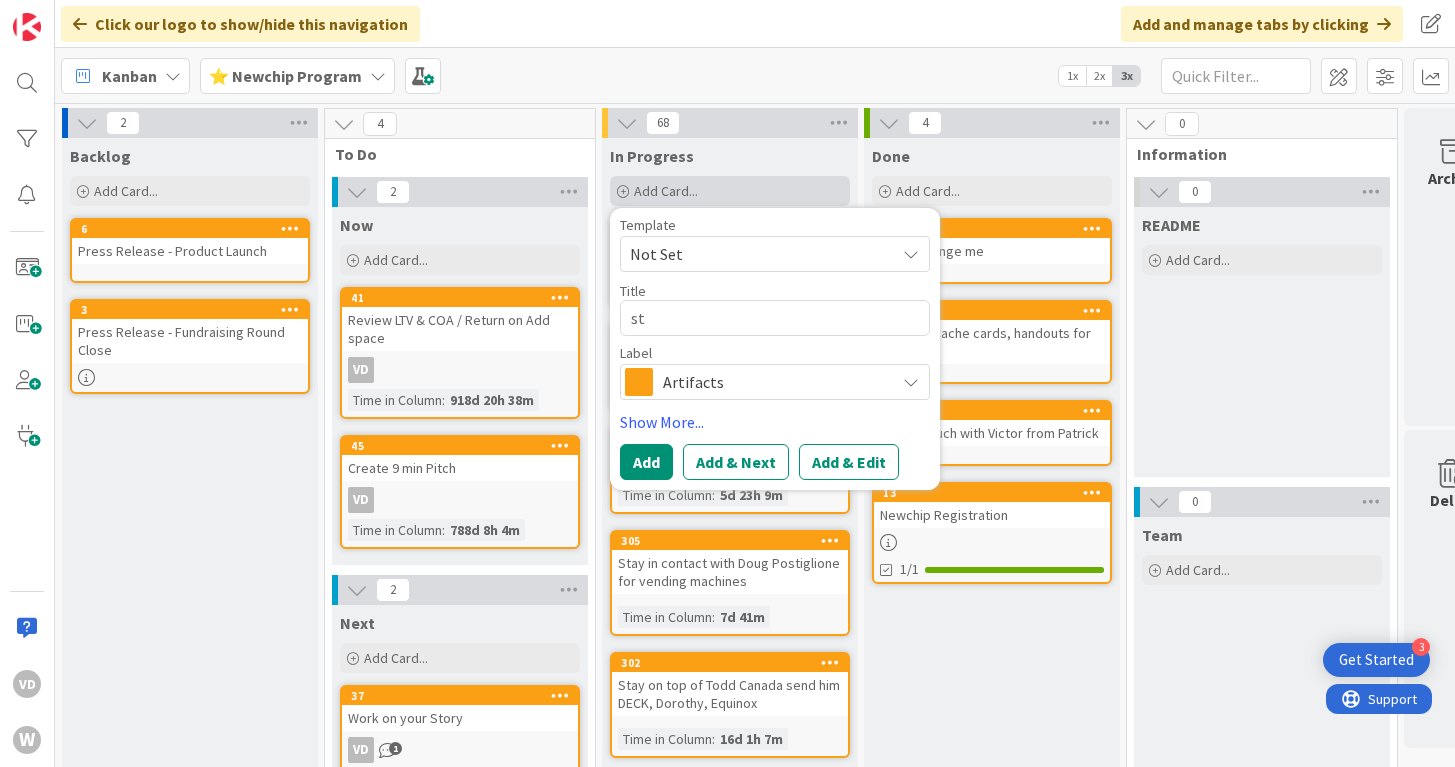 type on "x" 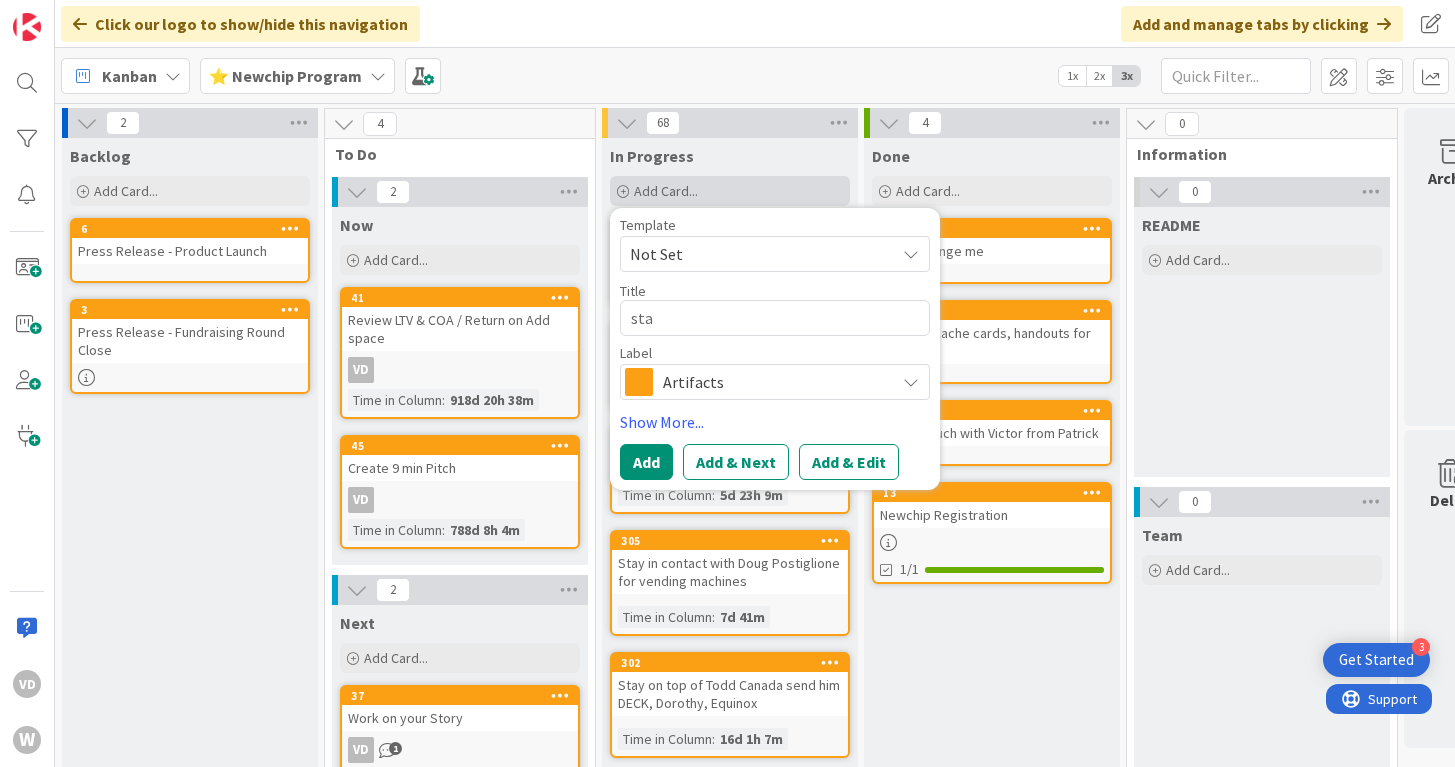 type on "x" 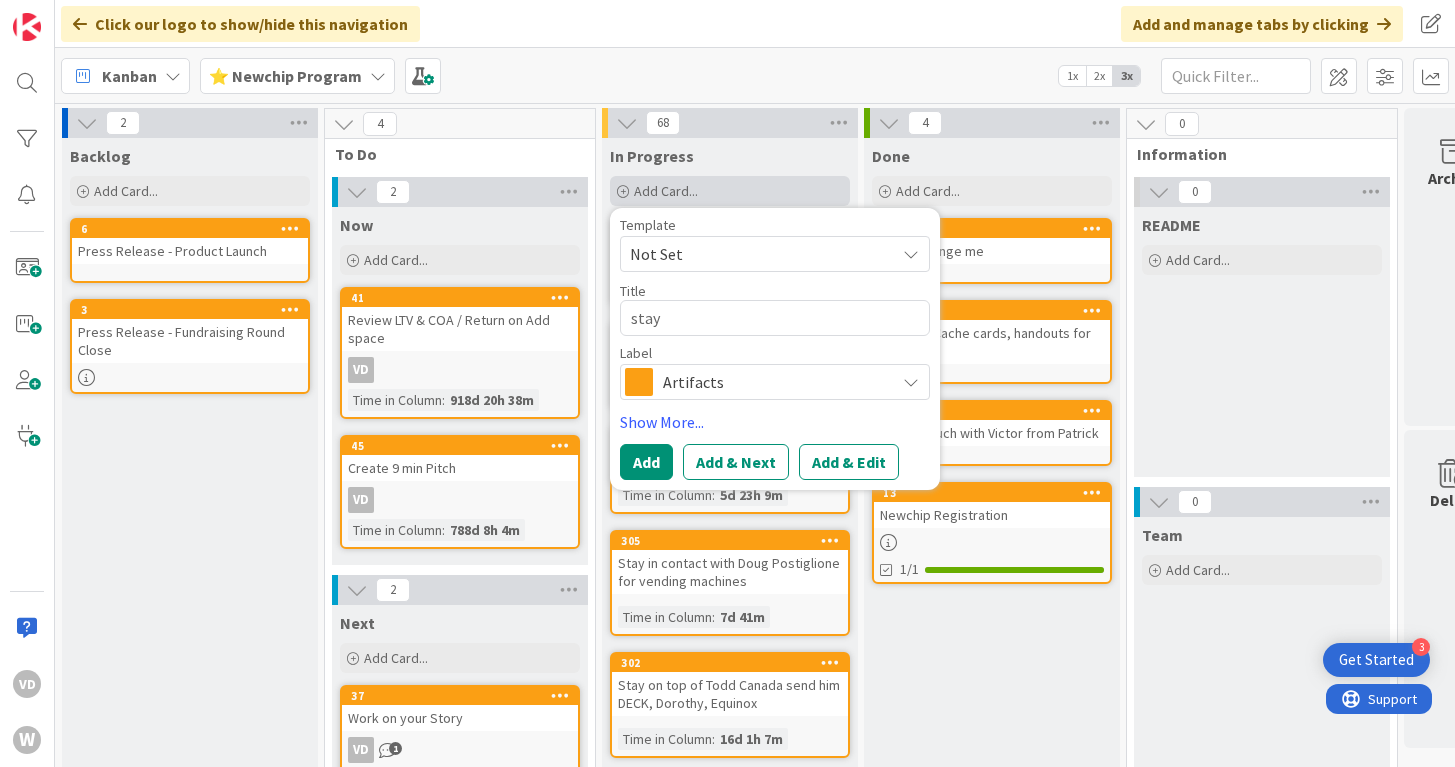 type on "x" 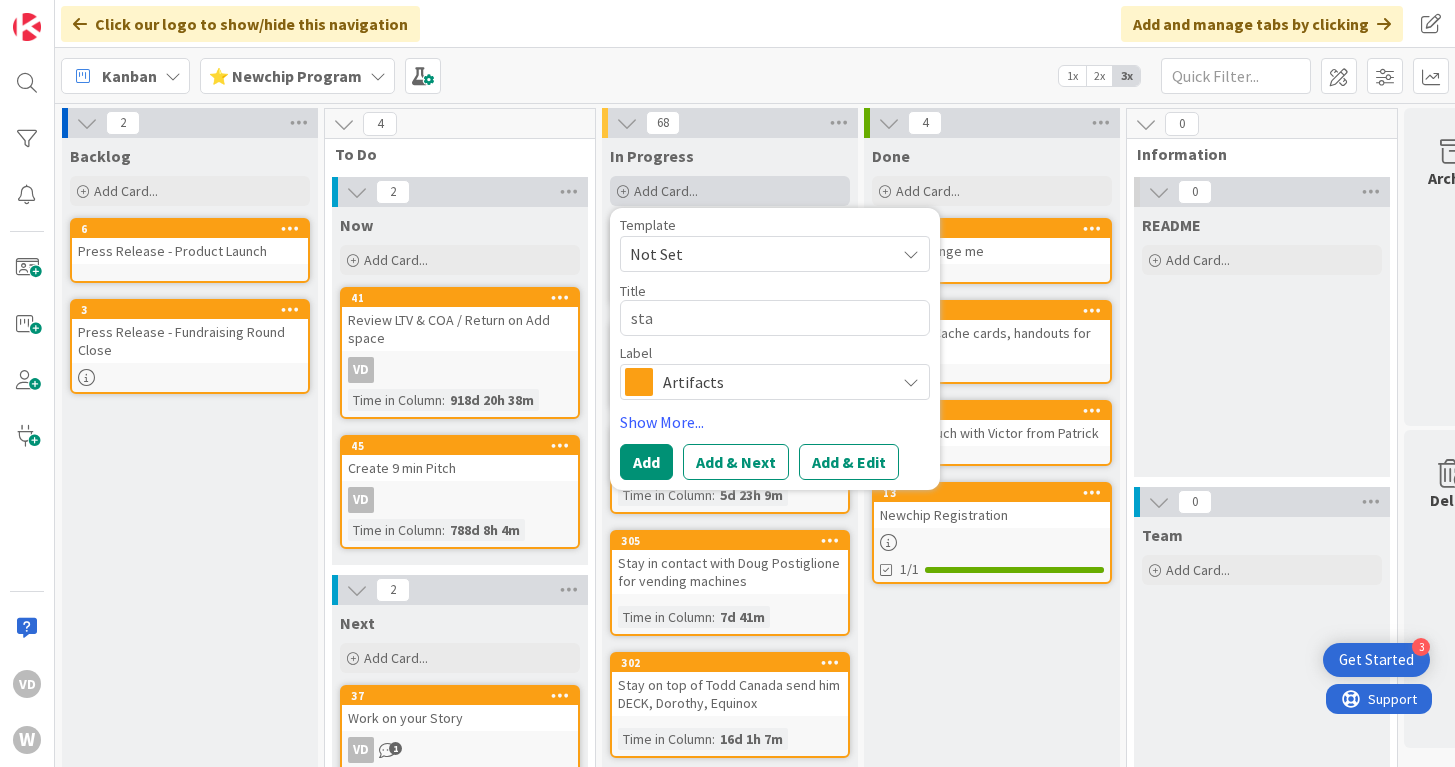 type on "x" 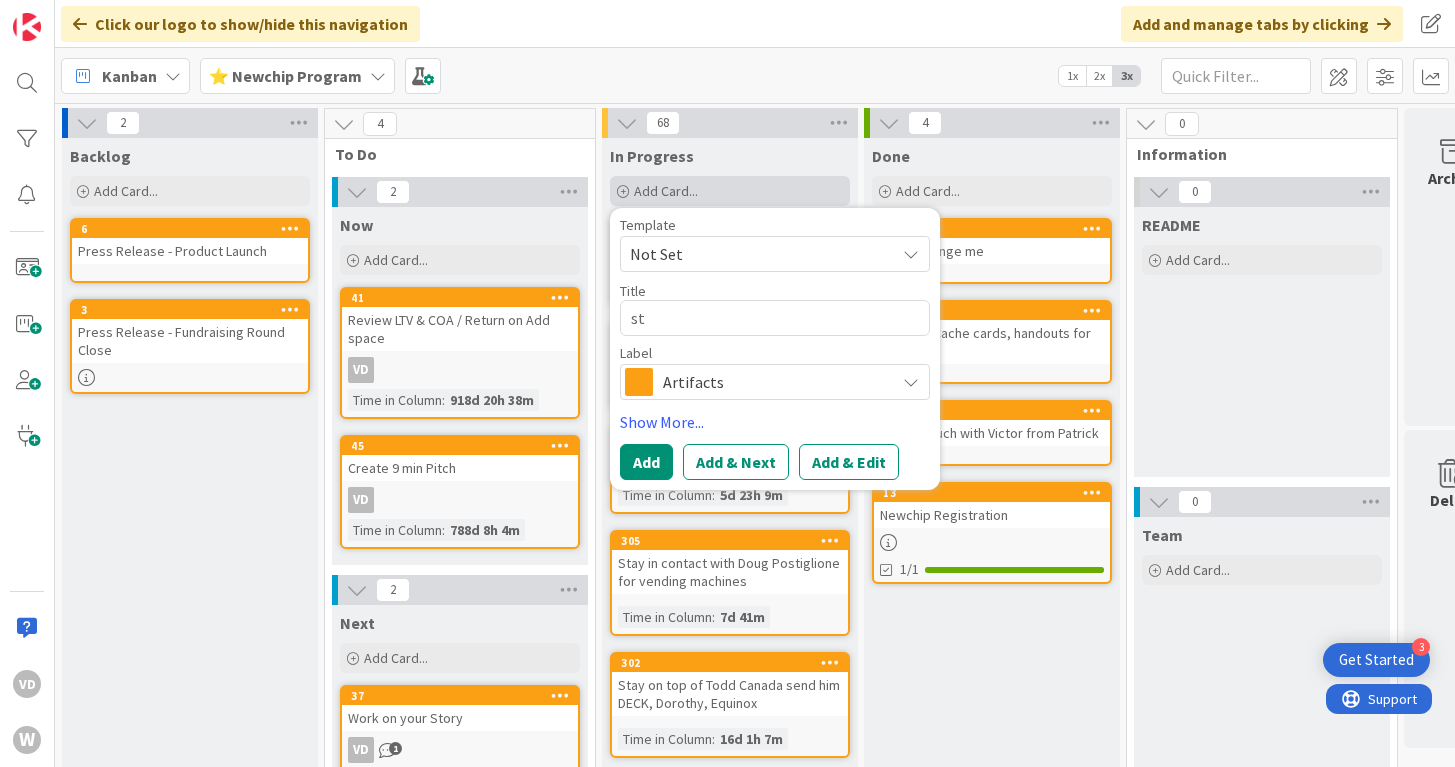 type on "x" 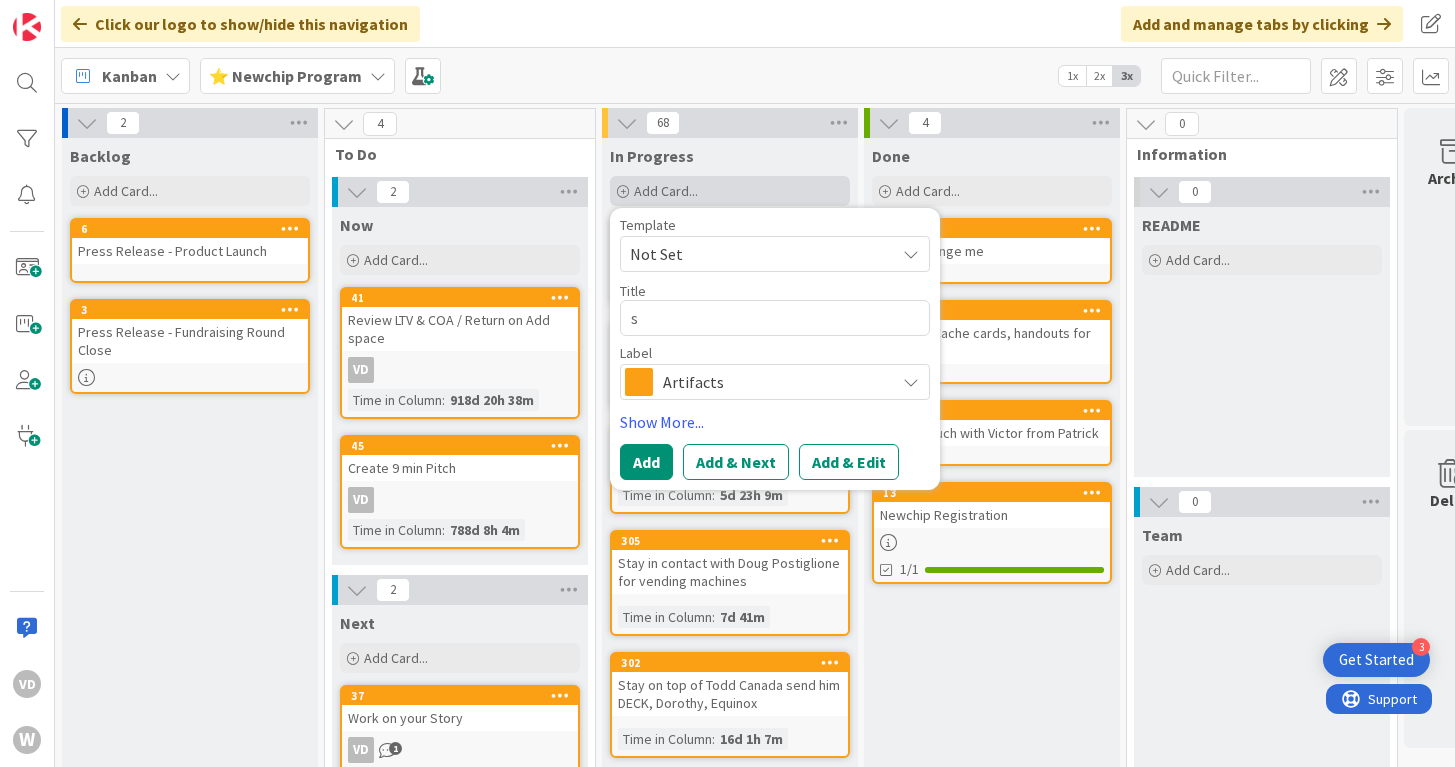 type 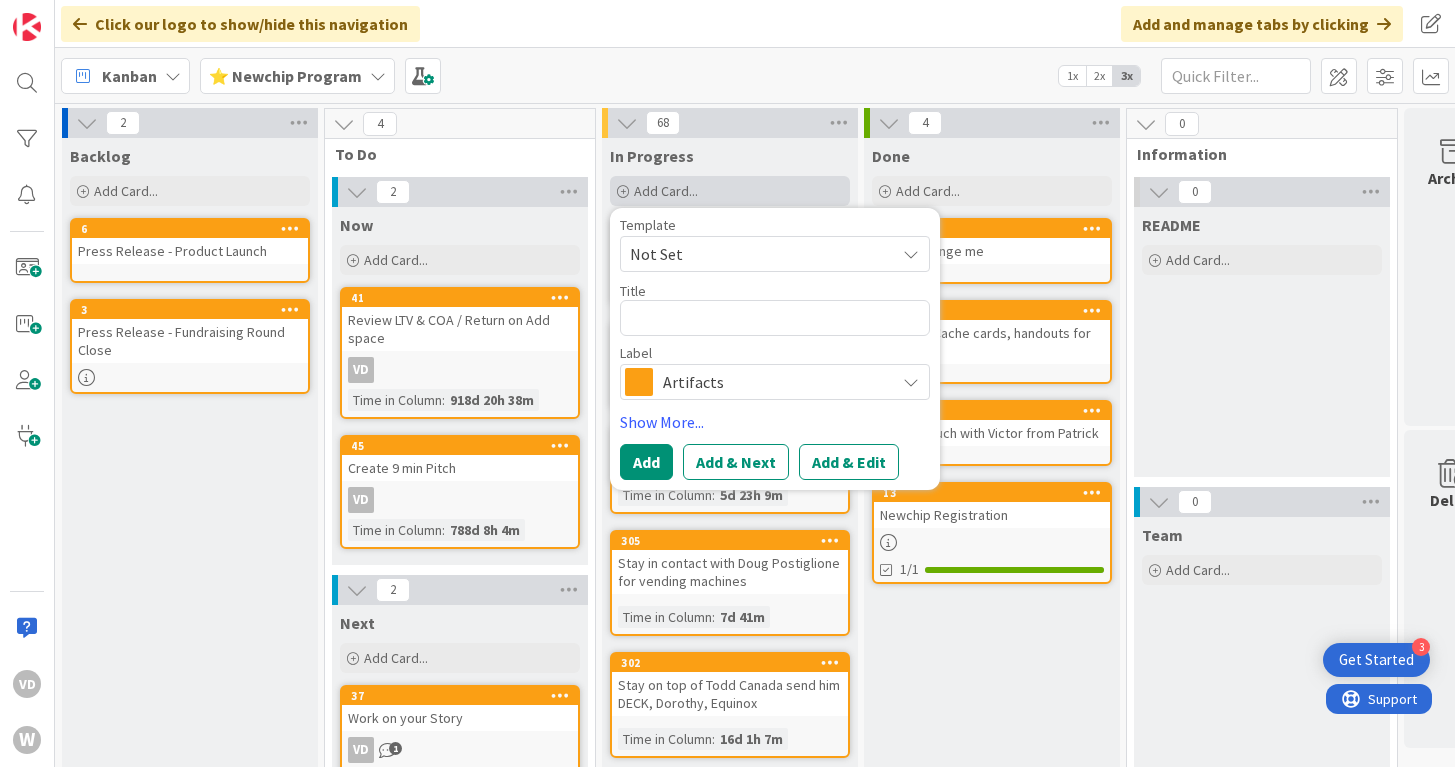 type on "x" 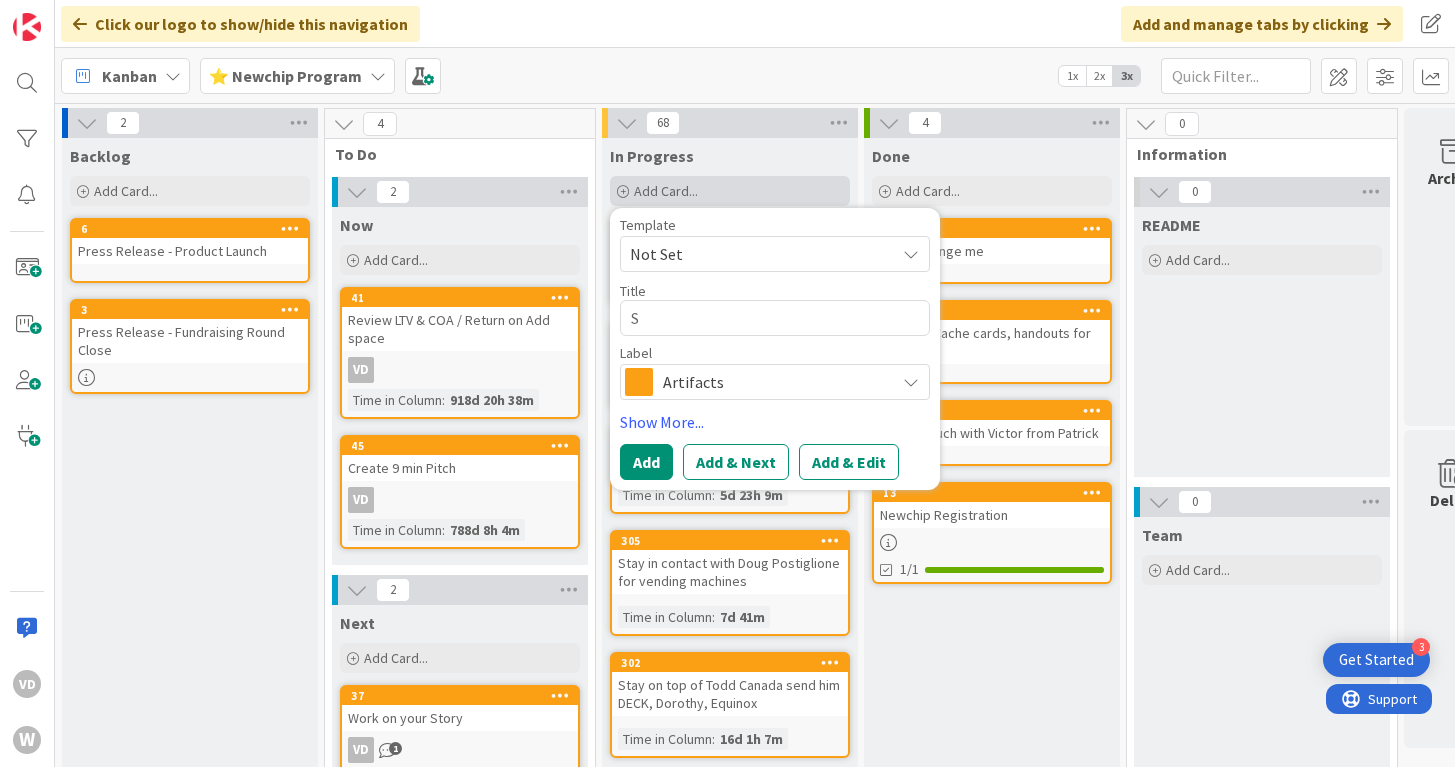 type on "x" 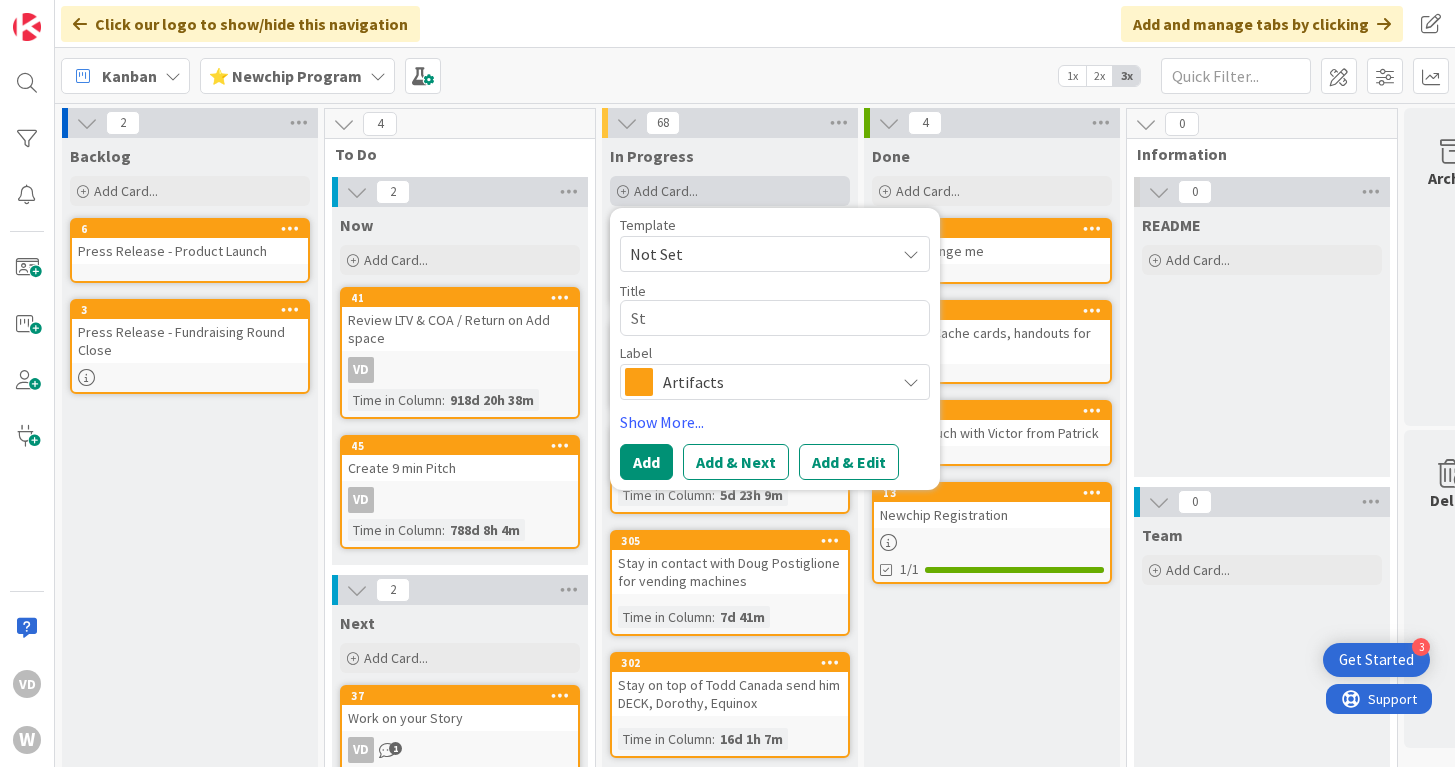 type on "x" 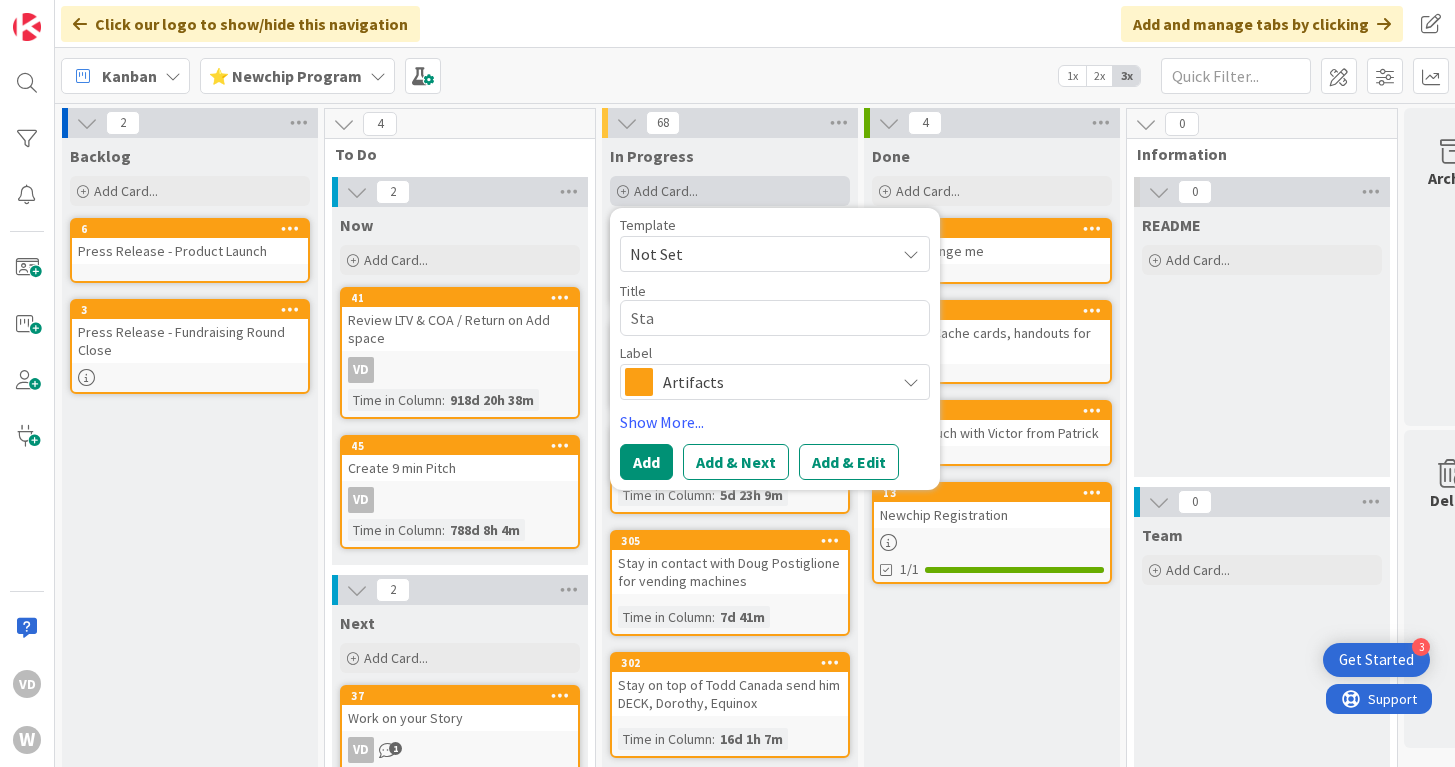 type on "x" 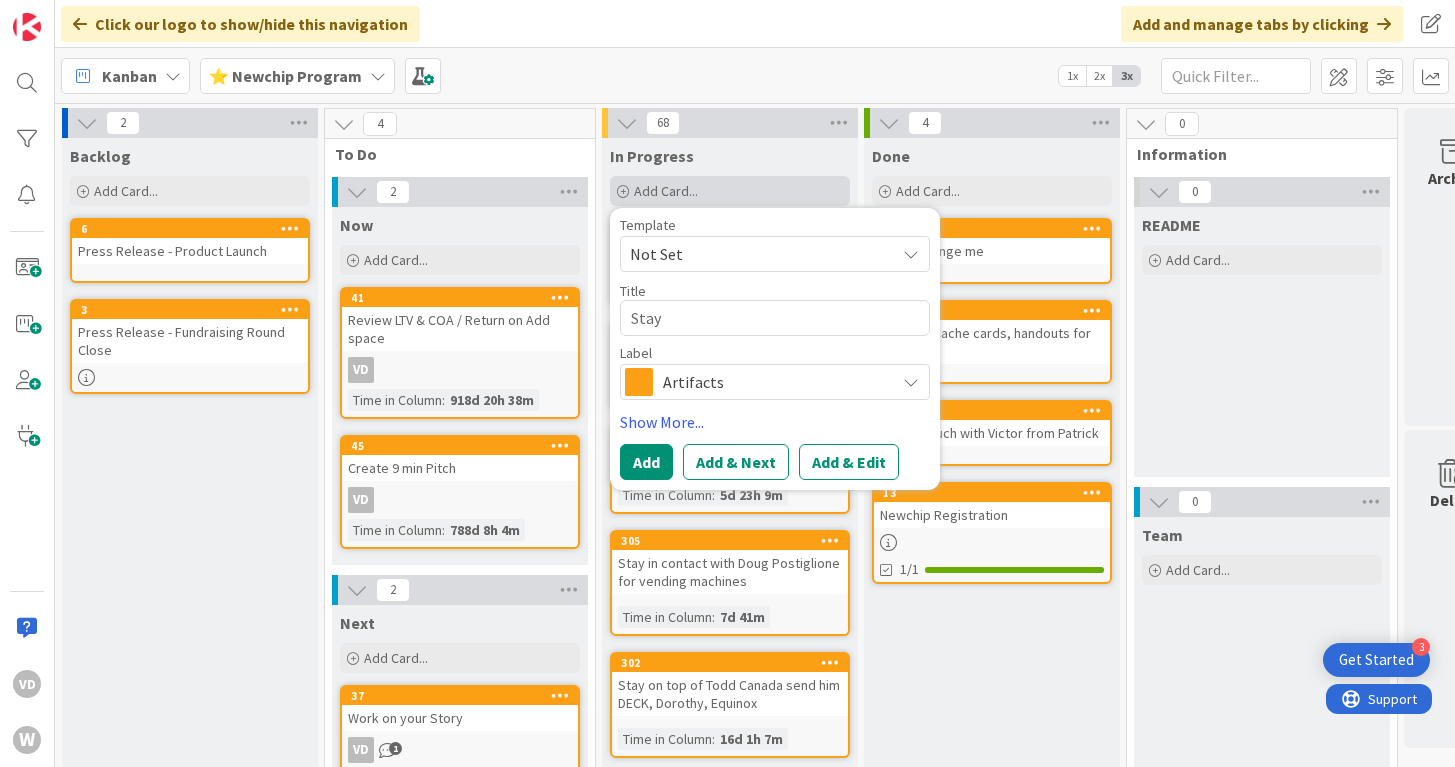 type on "x" 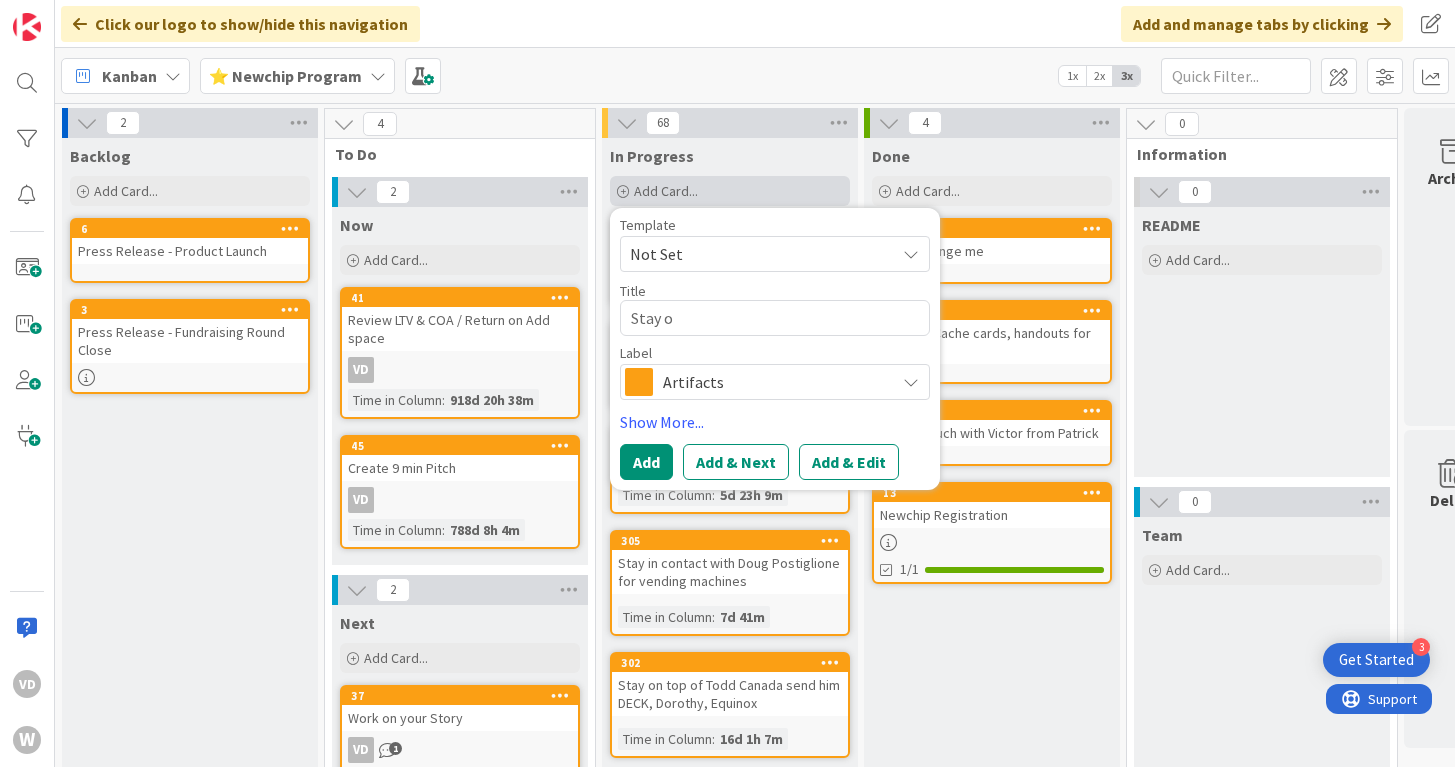type on "x" 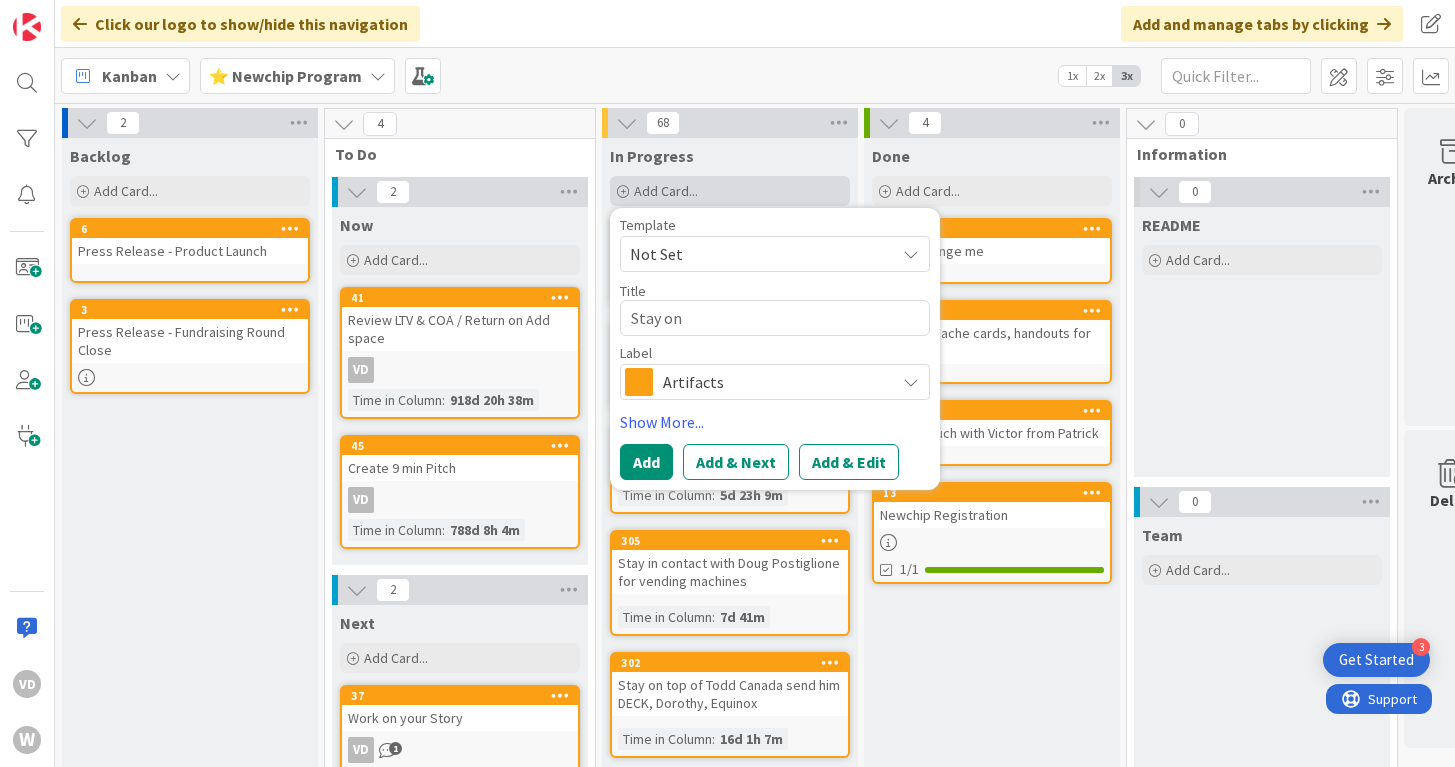 type on "x" 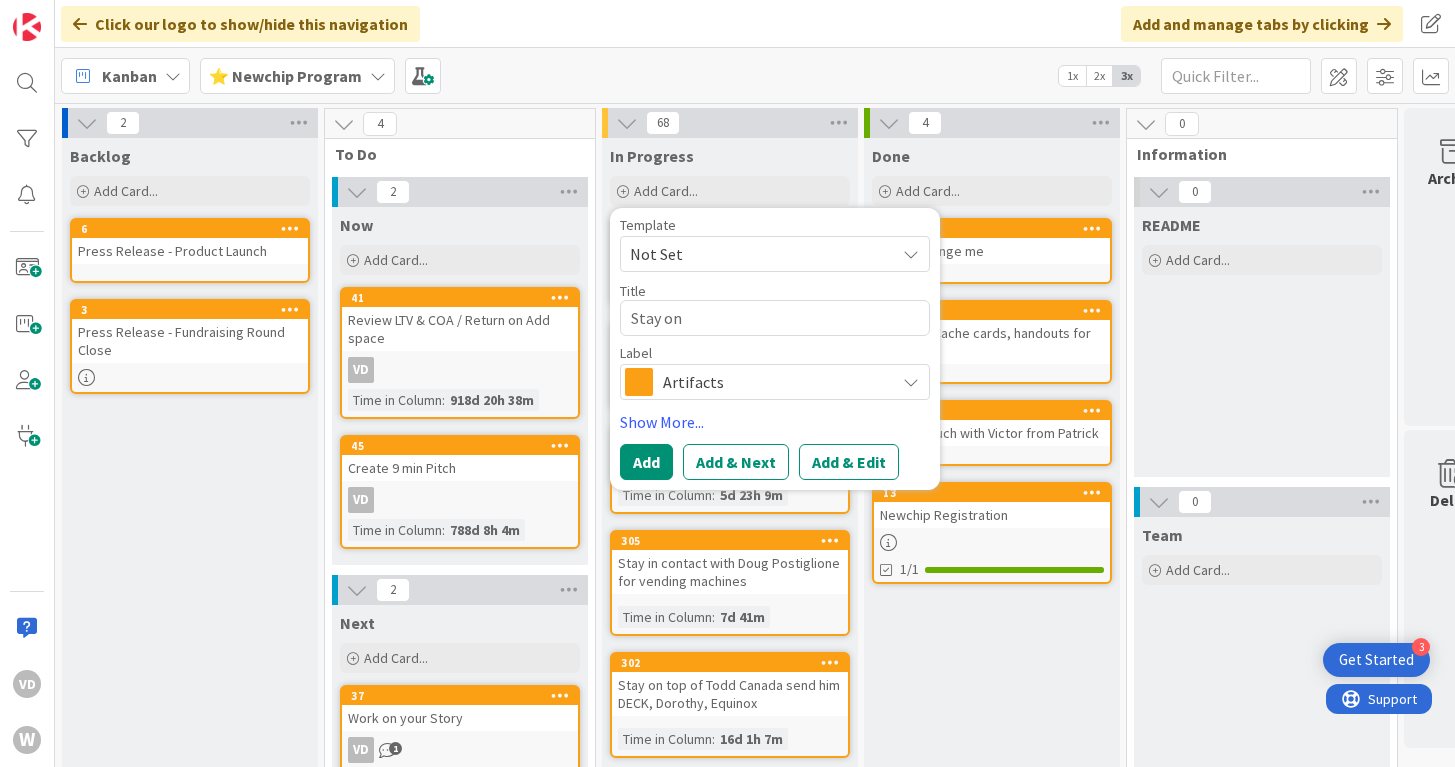 type on "Stay on" 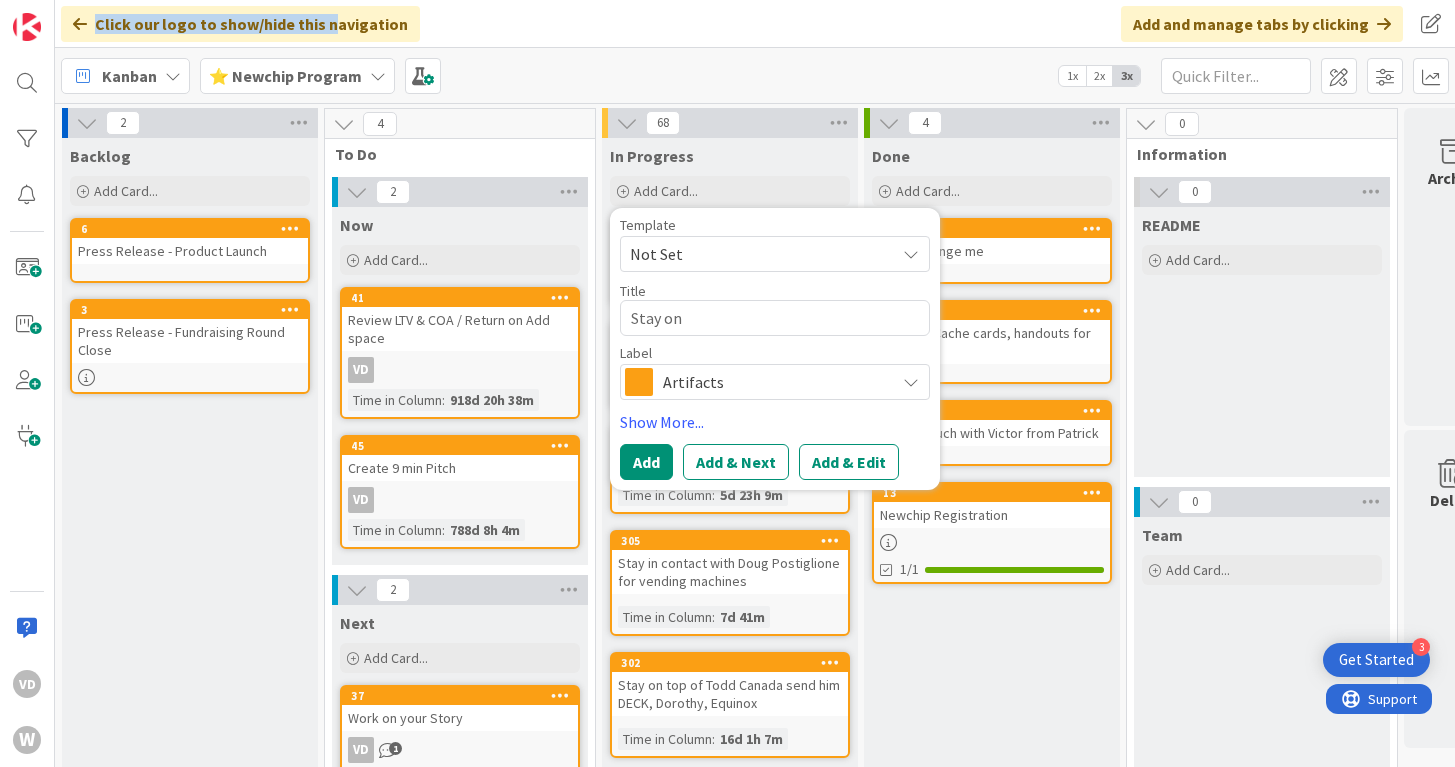 drag, startPoint x: 328, startPoint y: 26, endPoint x: 769, endPoint y: 30, distance: 441.01813 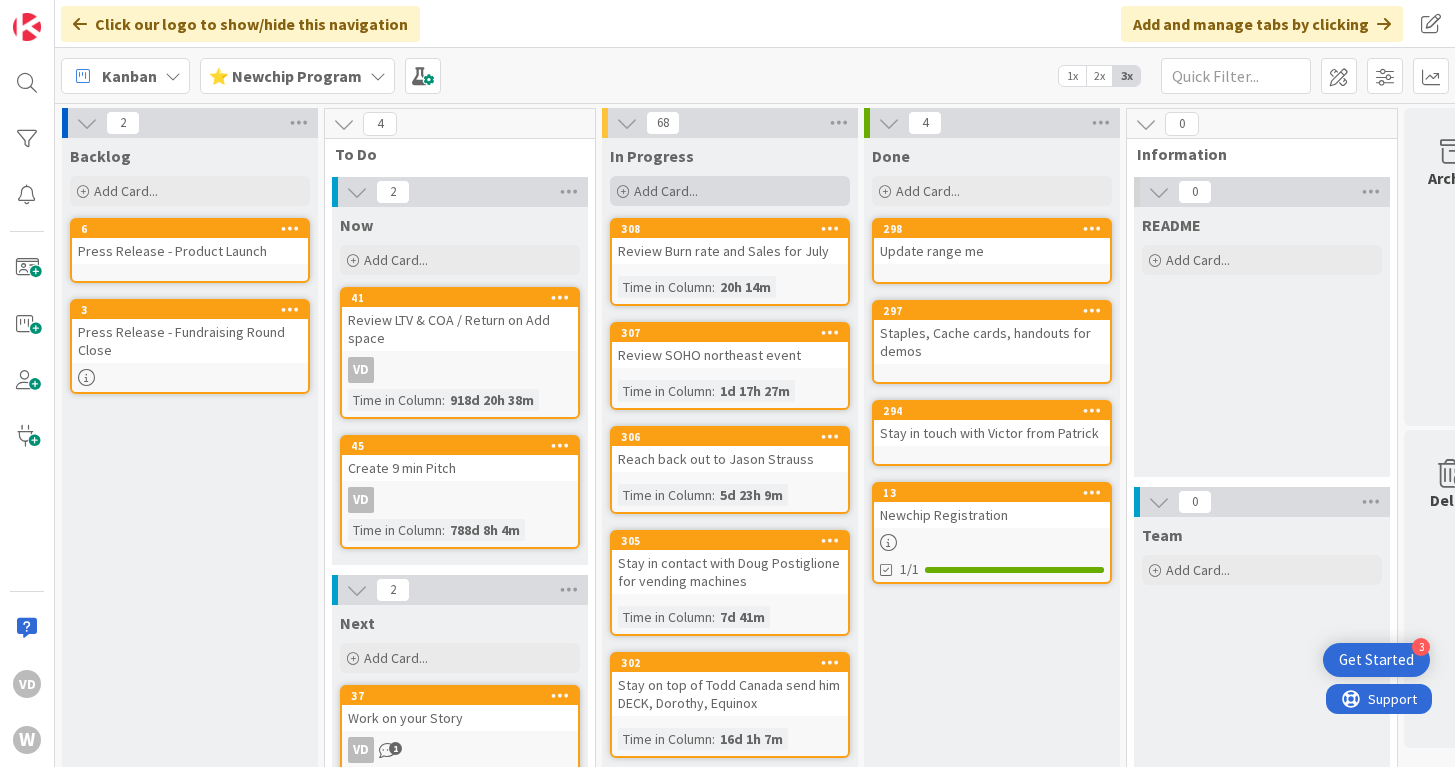 click on "Add Card..." at bounding box center (666, 191) 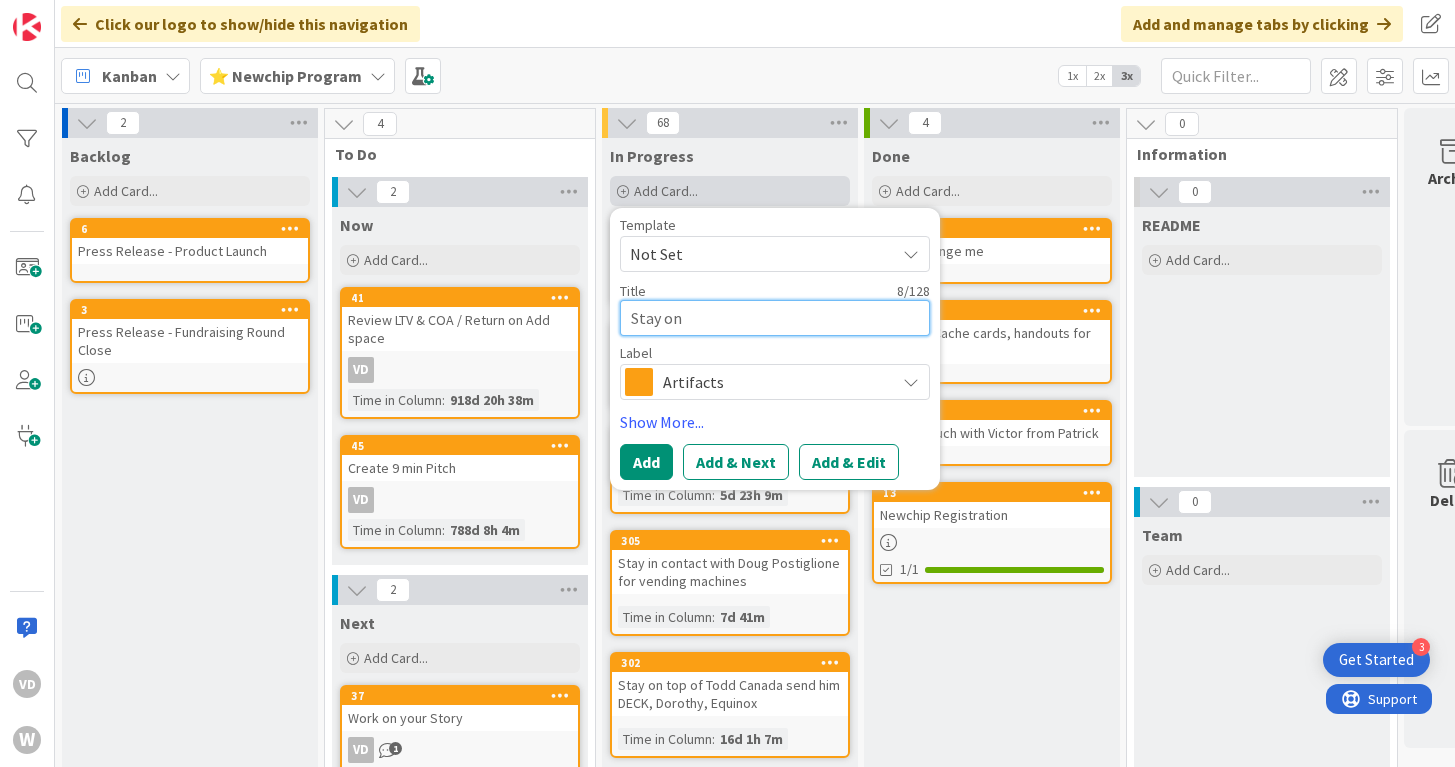 type on "x" 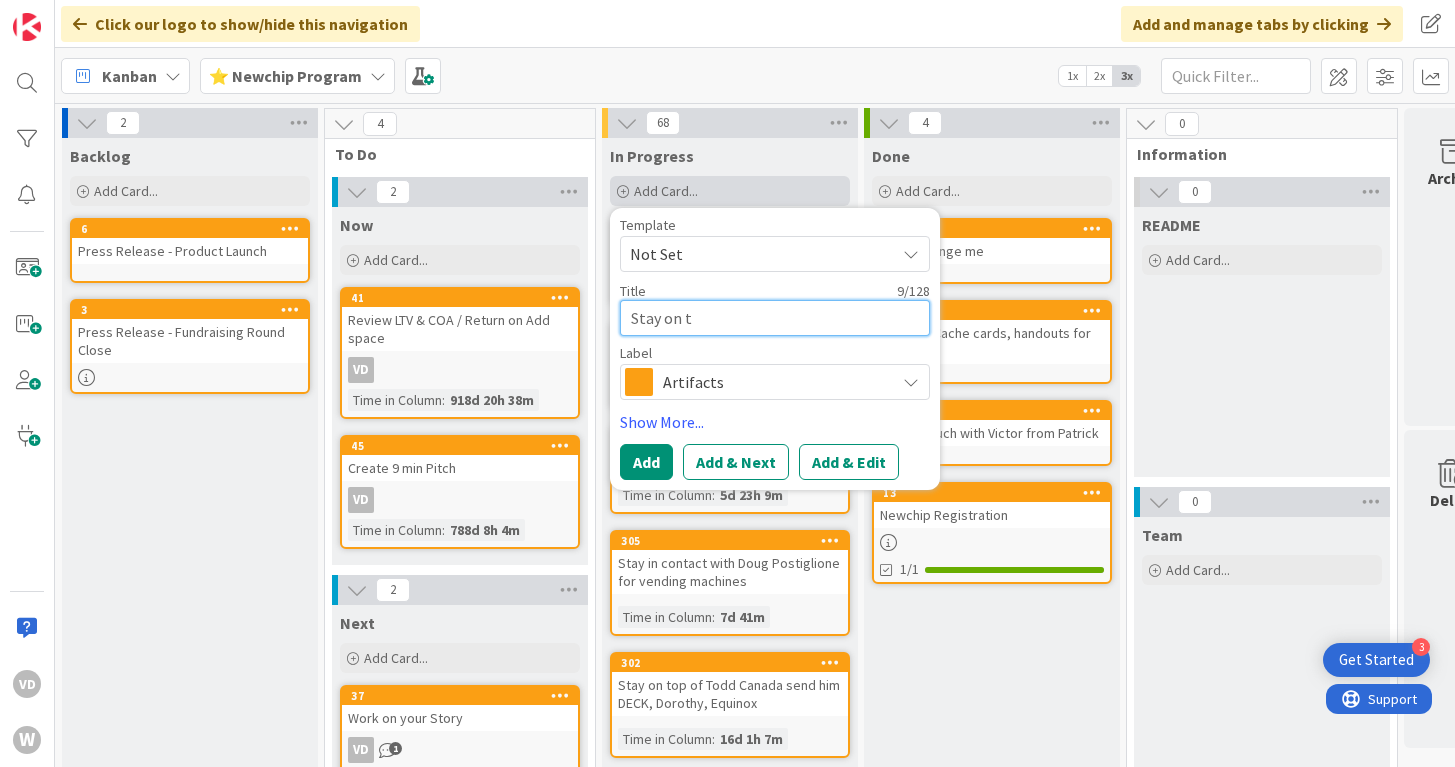 type on "x" 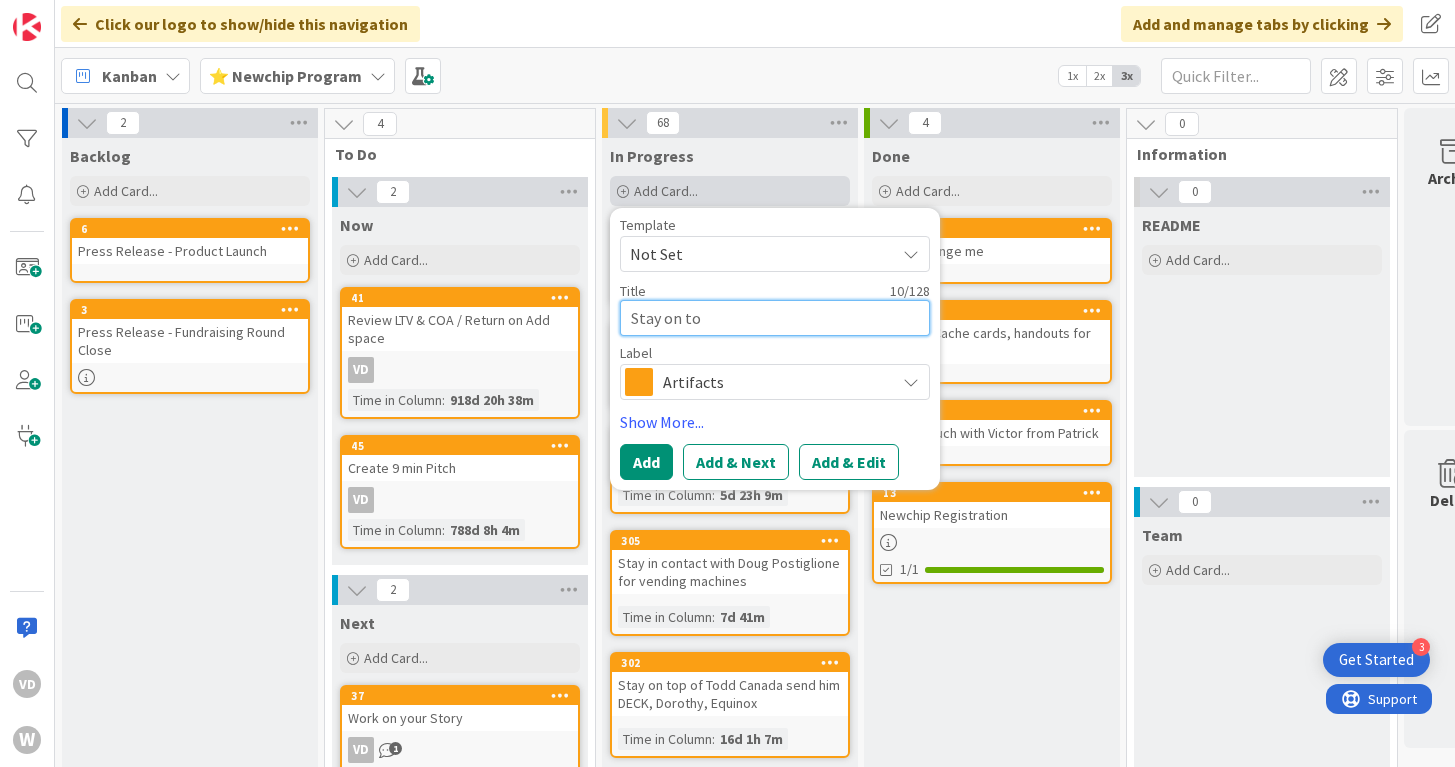 type on "x" 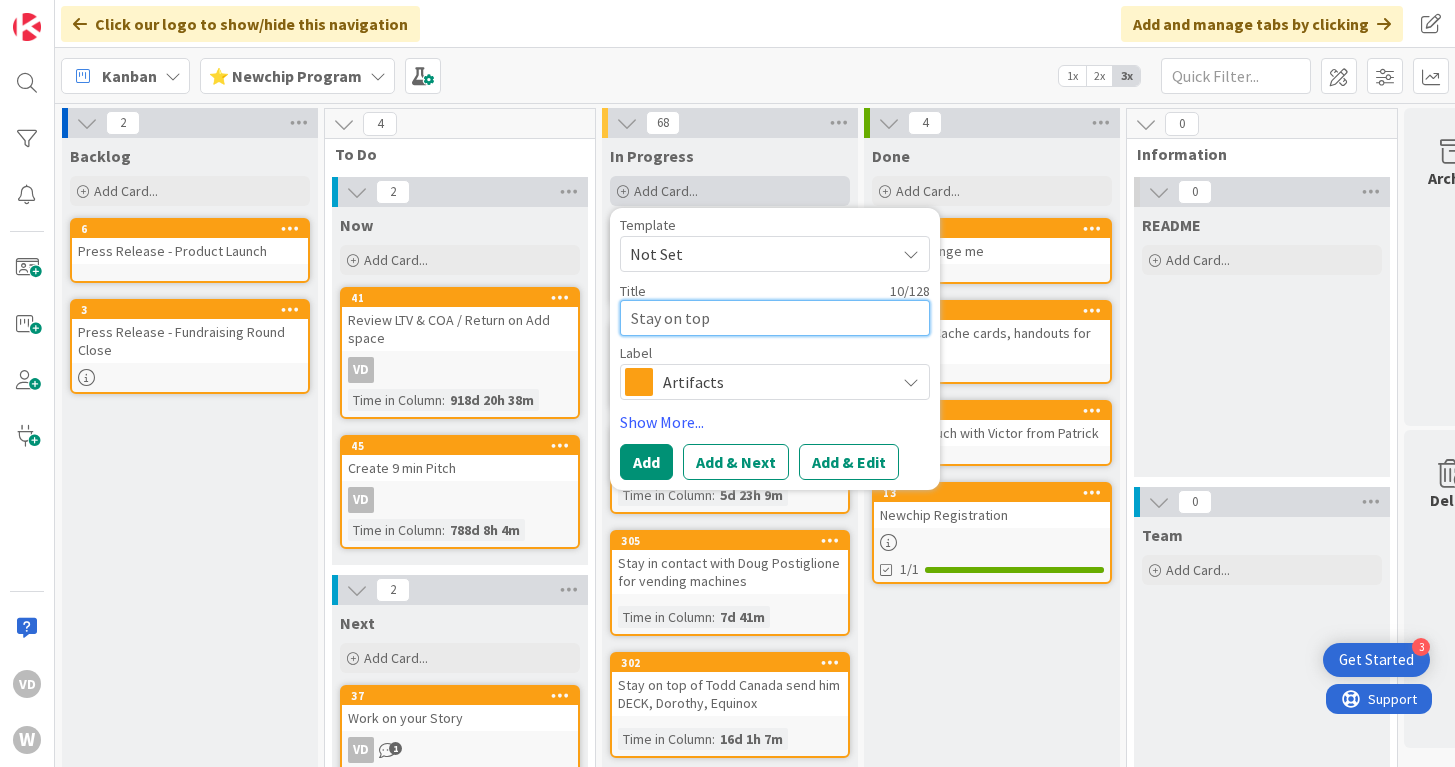 type on "x" 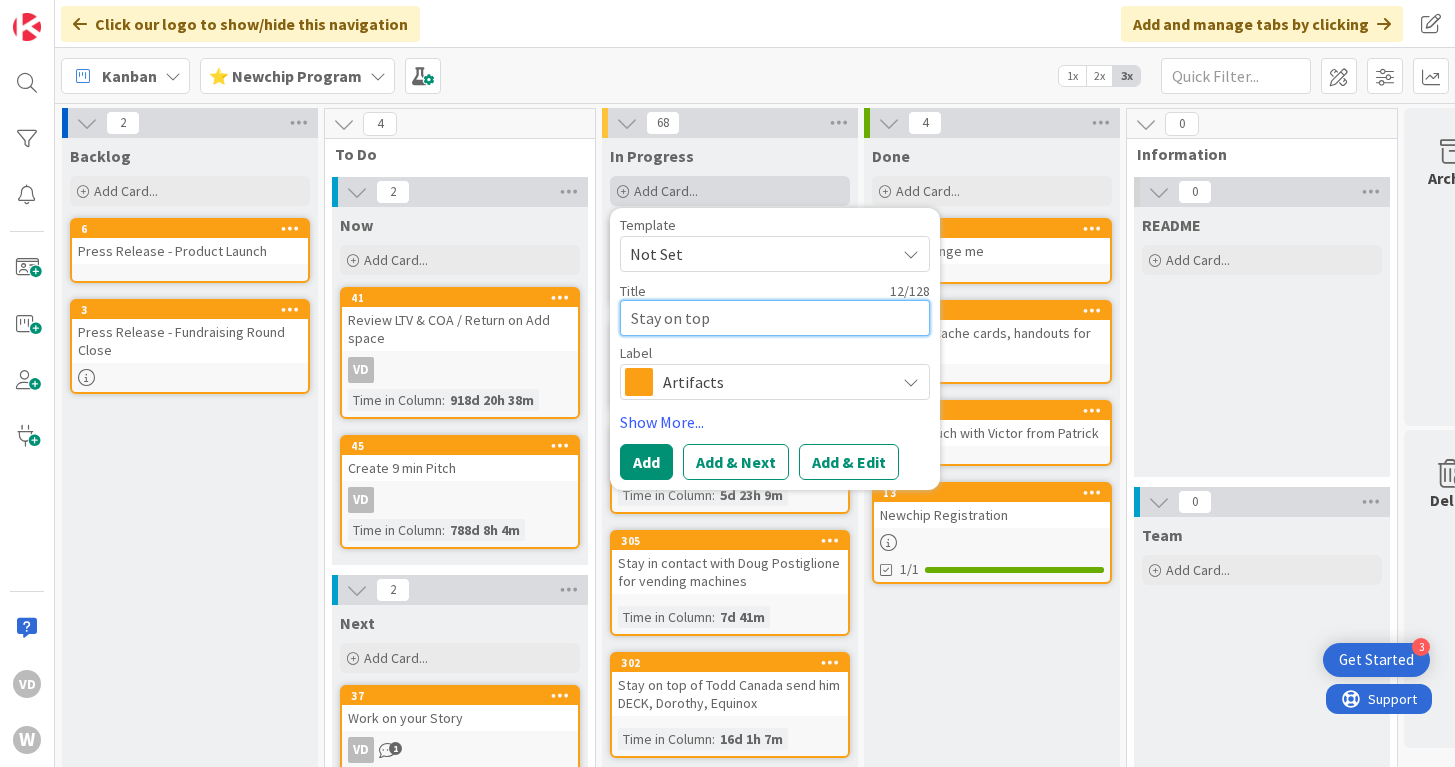 type on "x" 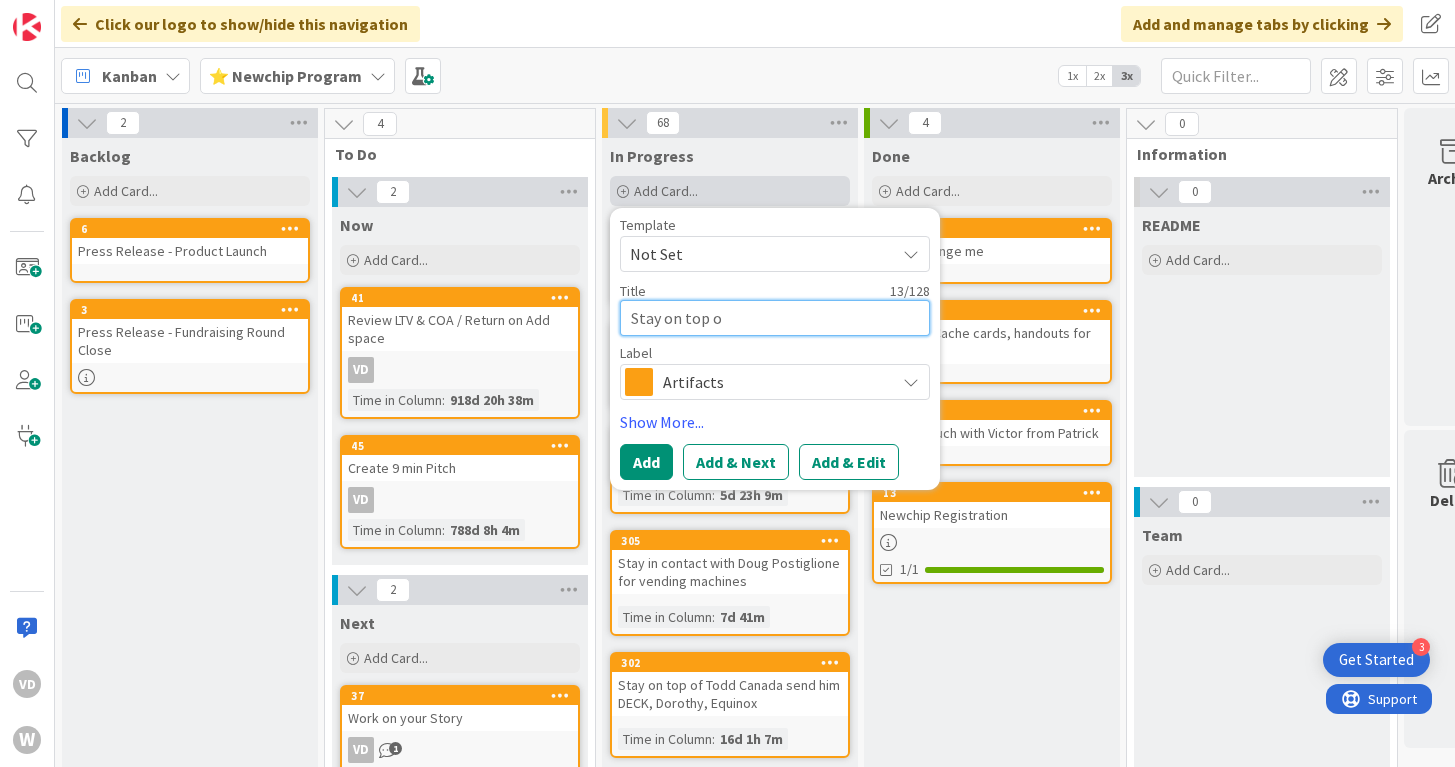 type on "x" 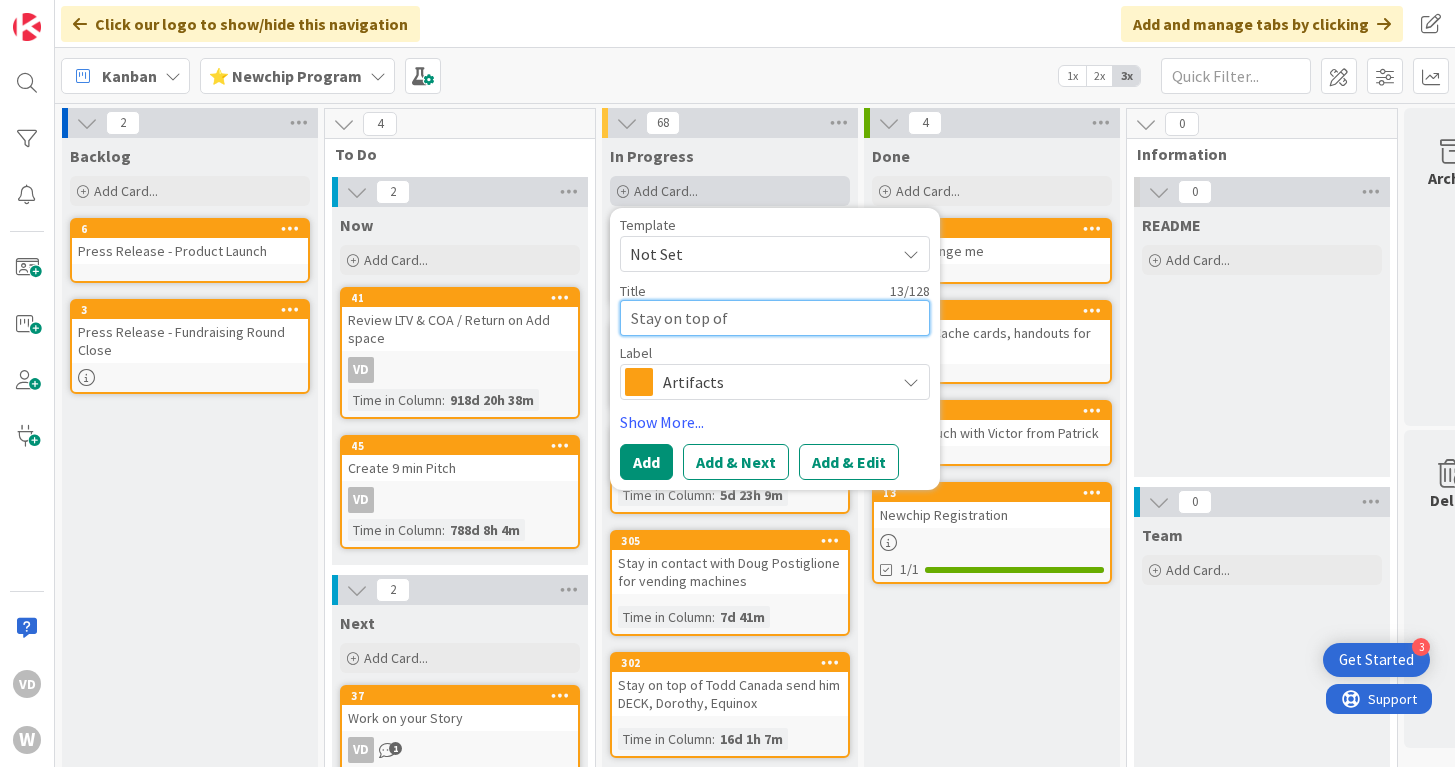 type on "x" 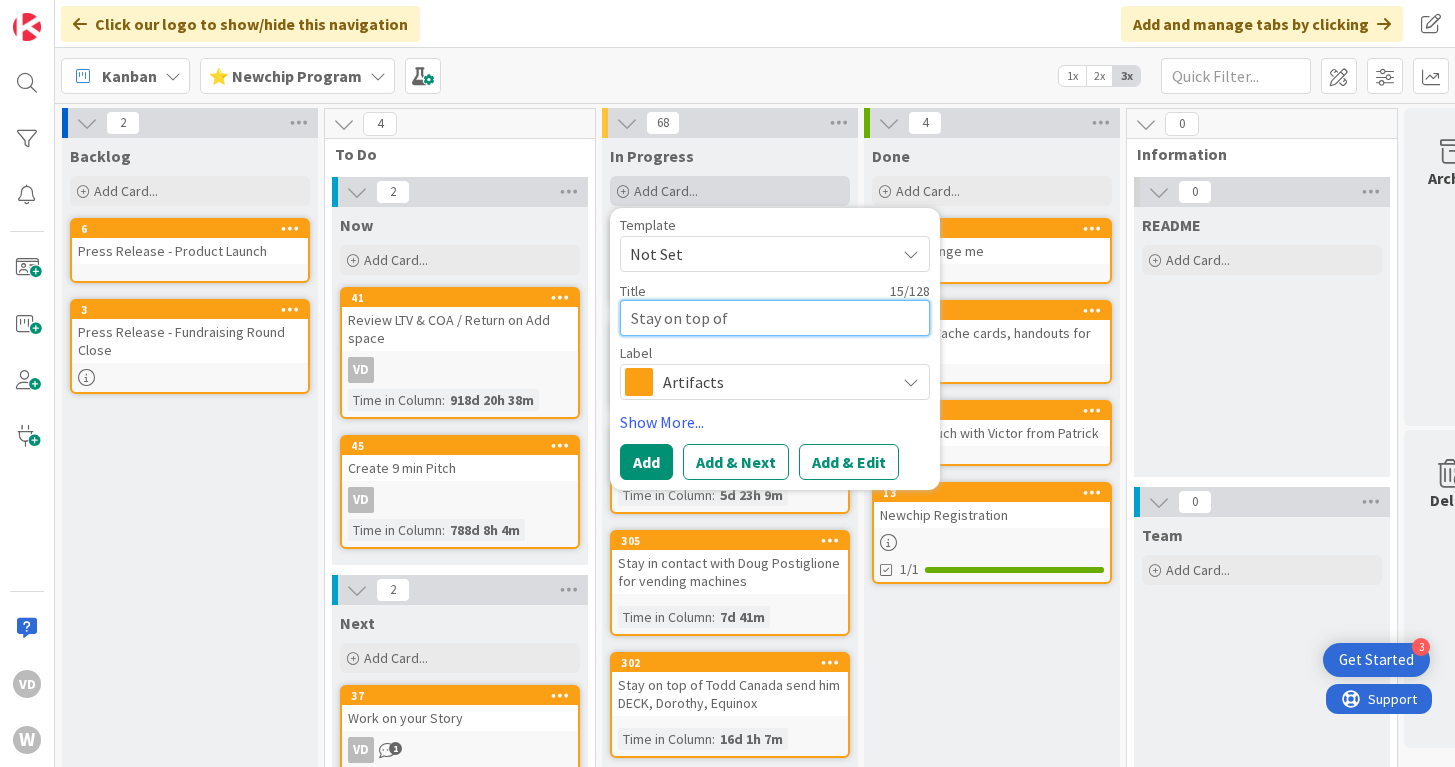 type on "x" 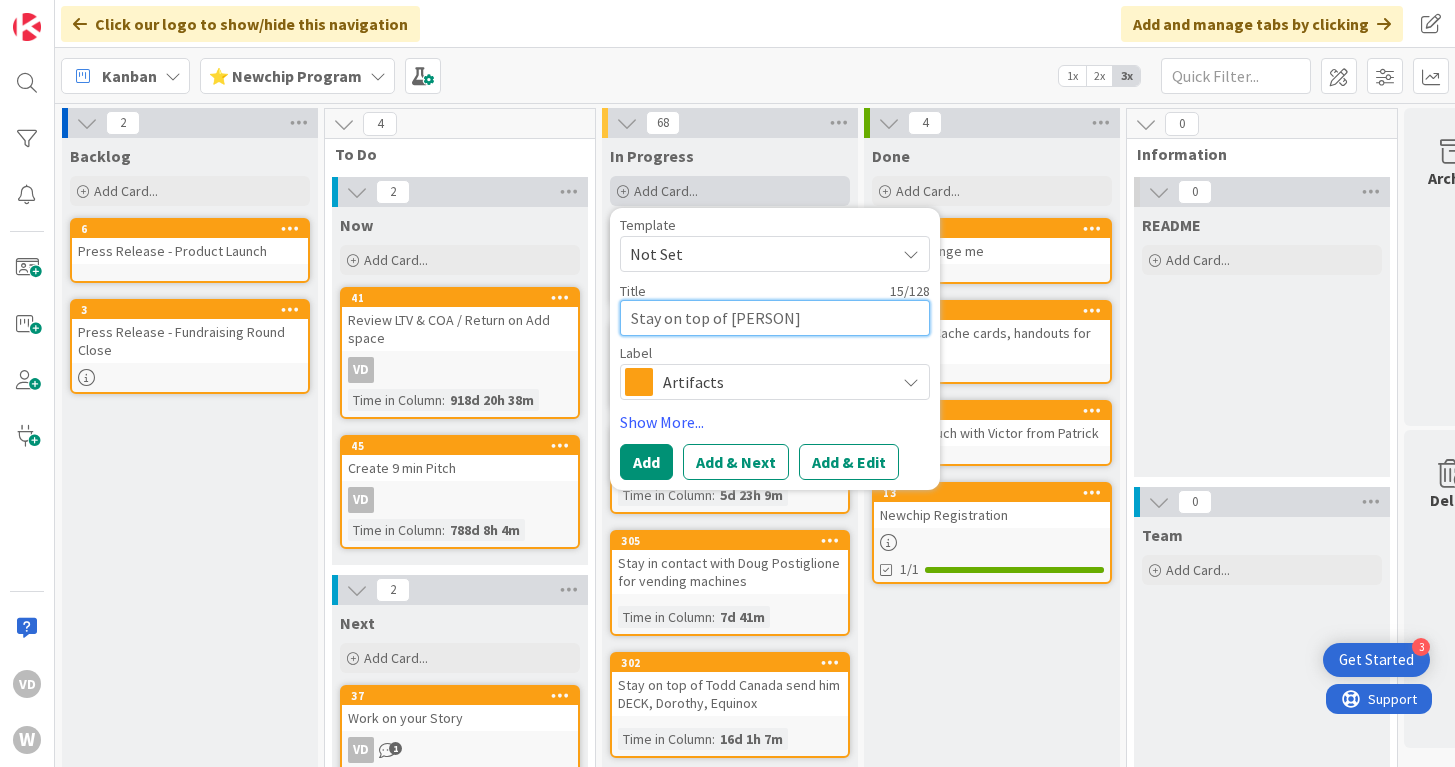 type on "x" 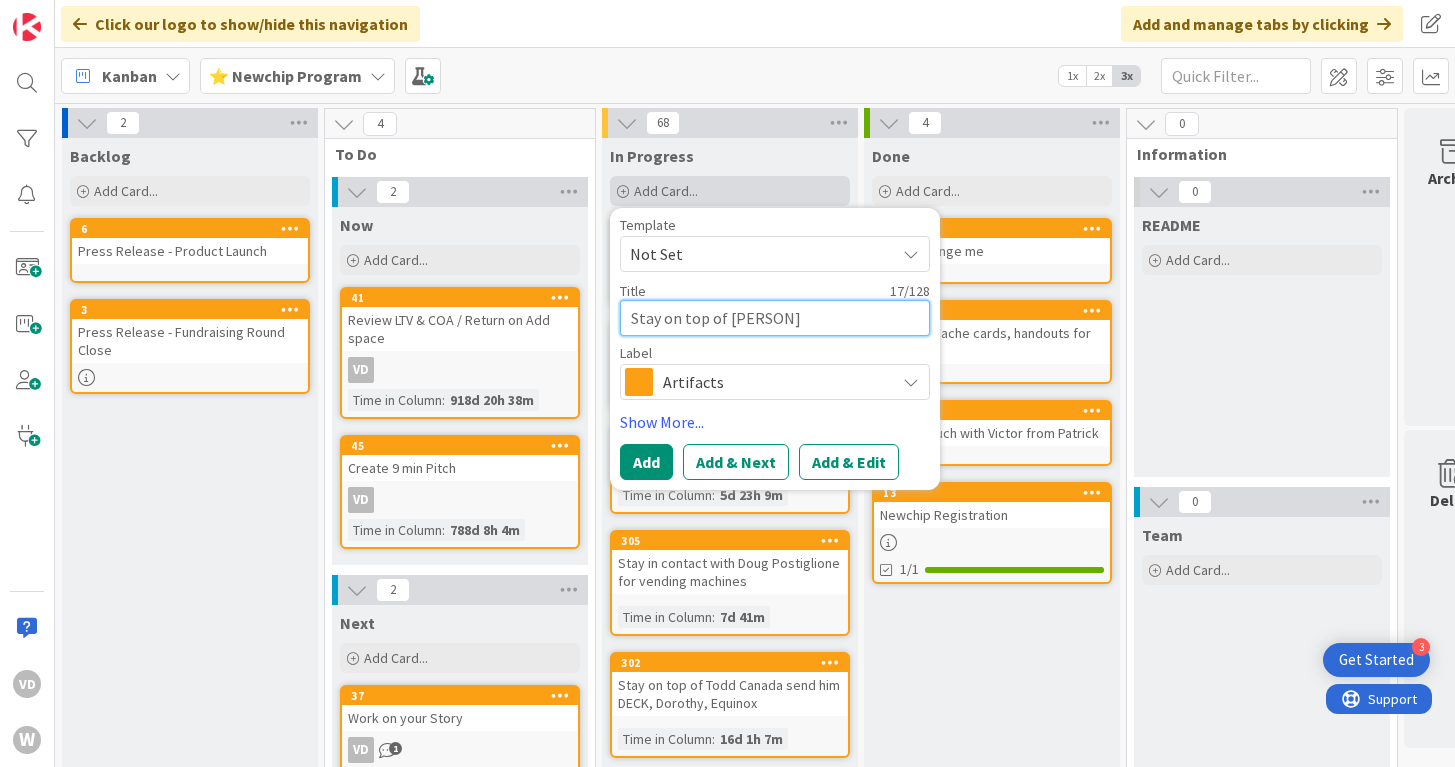 type on "x" 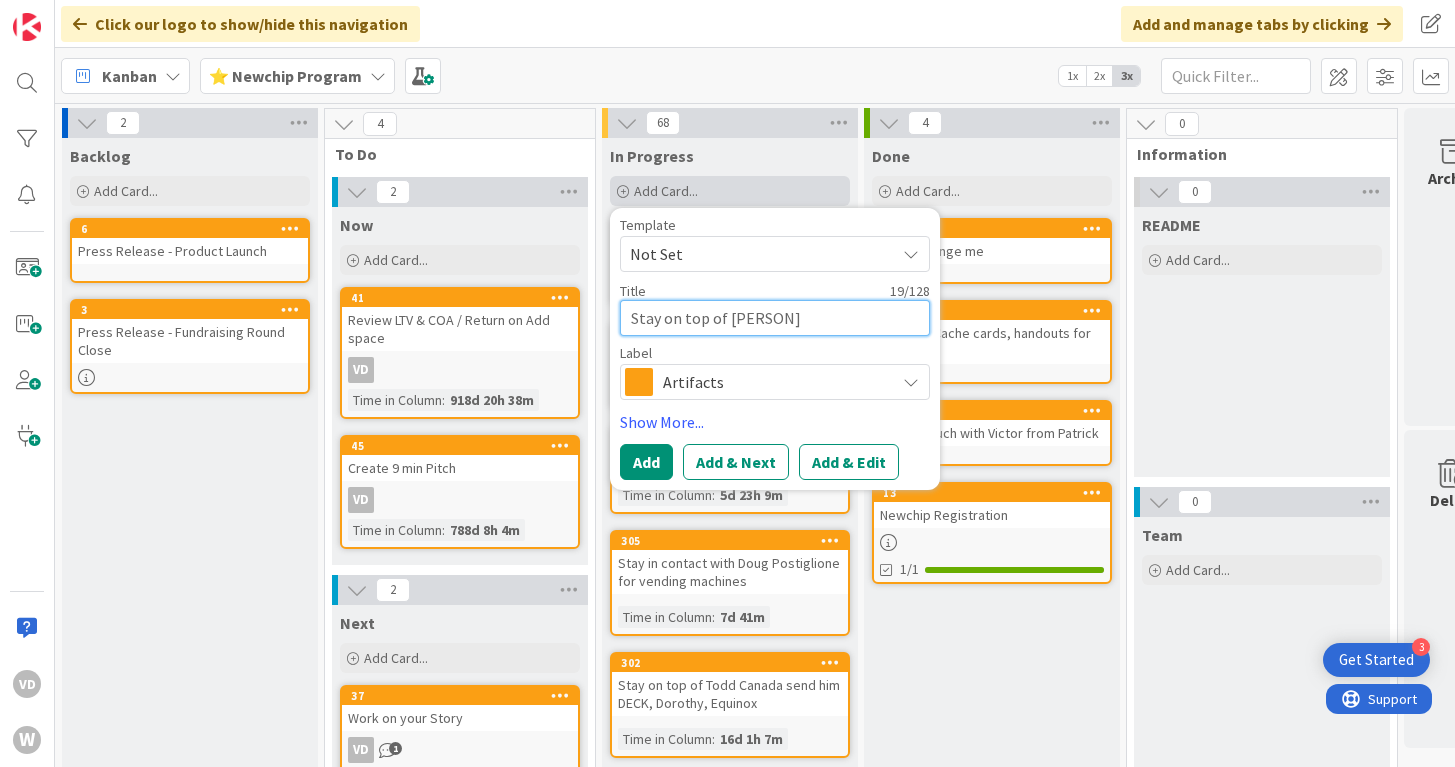 type on "x" 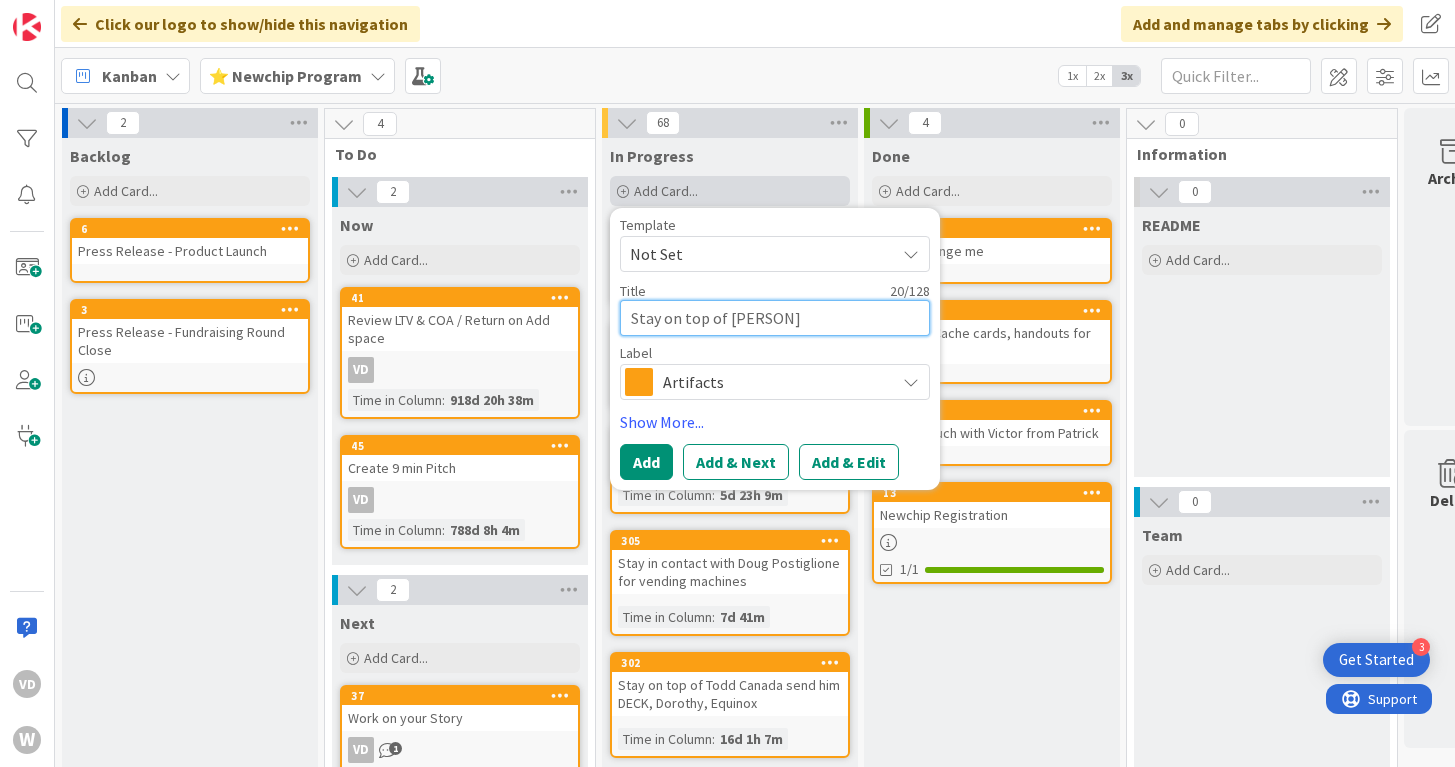 type on "x" 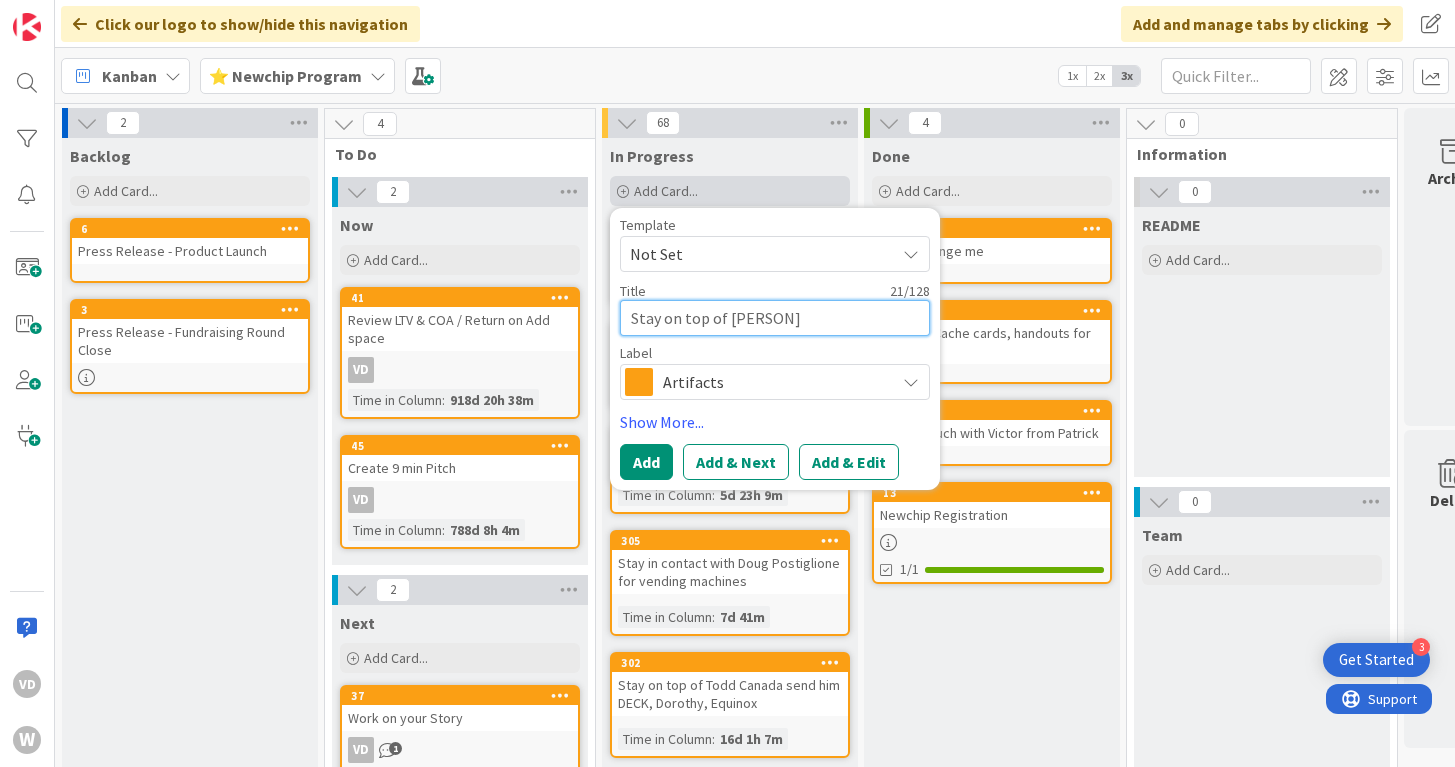 type on "x" 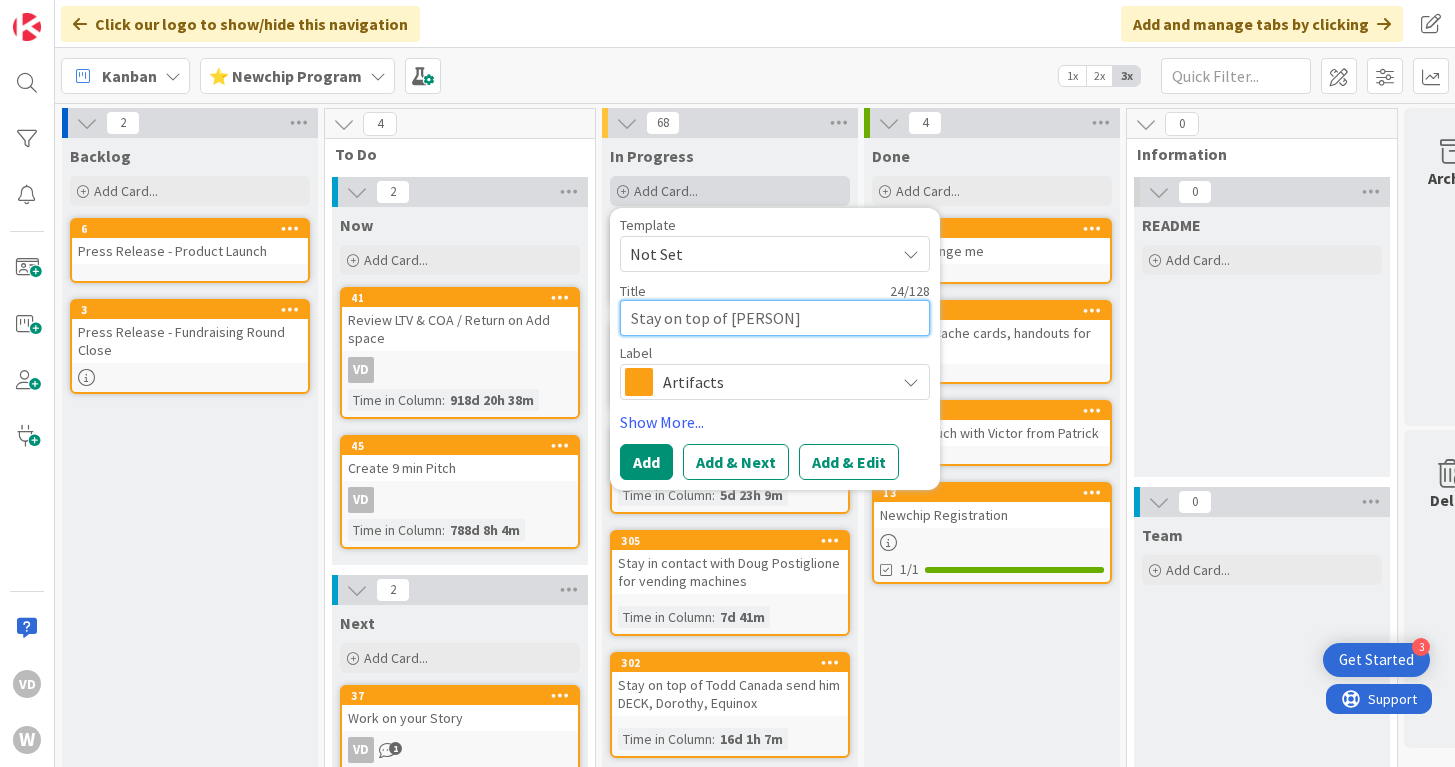 type on "x" 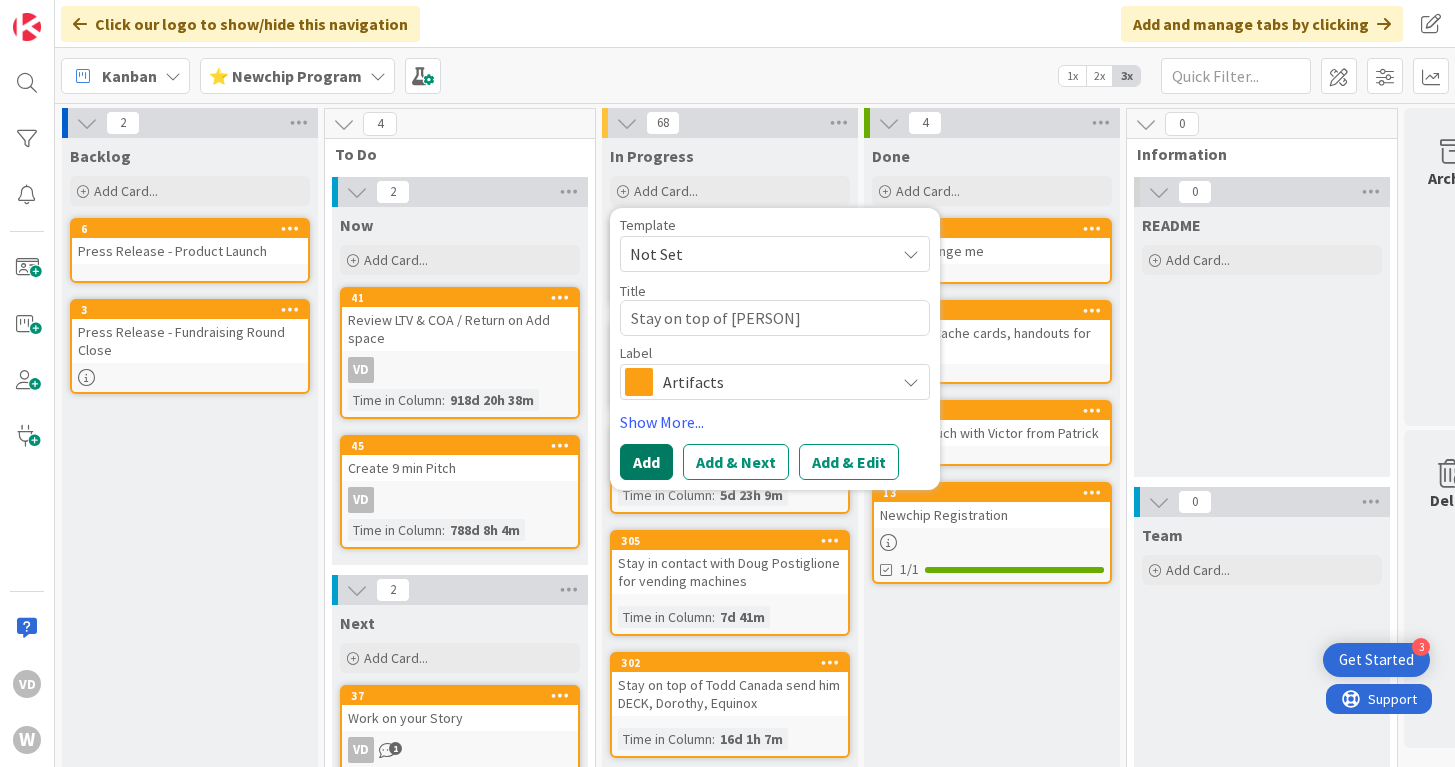 click on "Add" at bounding box center [646, 462] 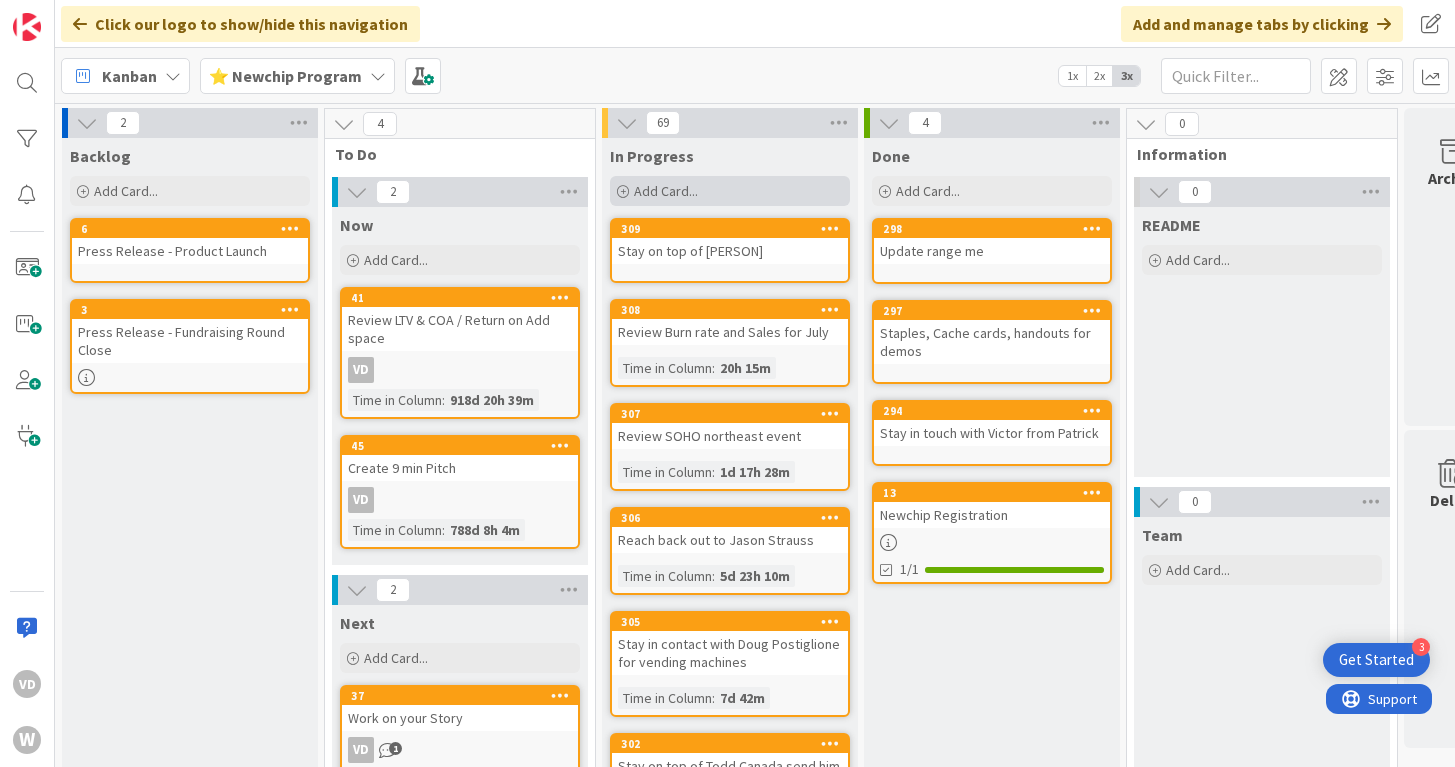 click on "Add Card..." at bounding box center (730, 191) 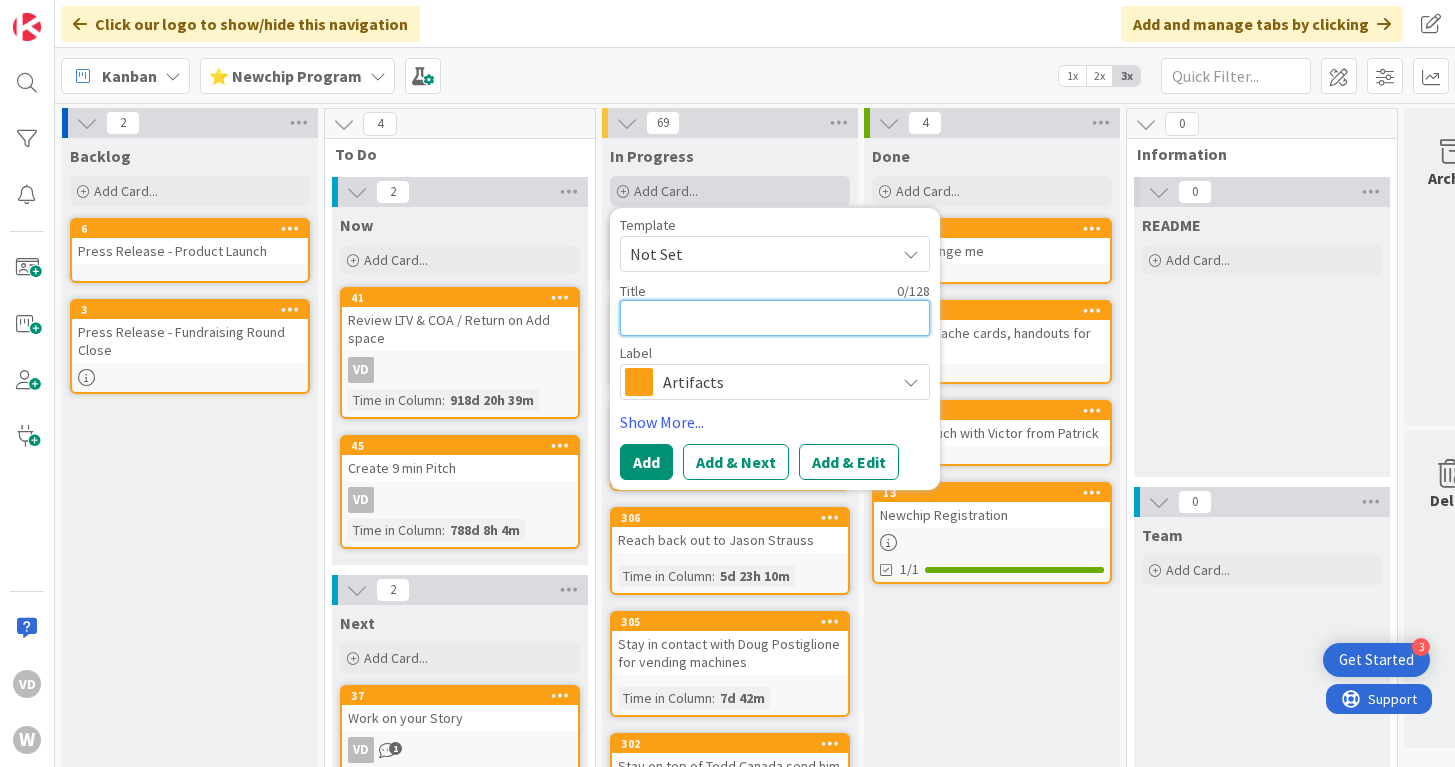 type on "x" 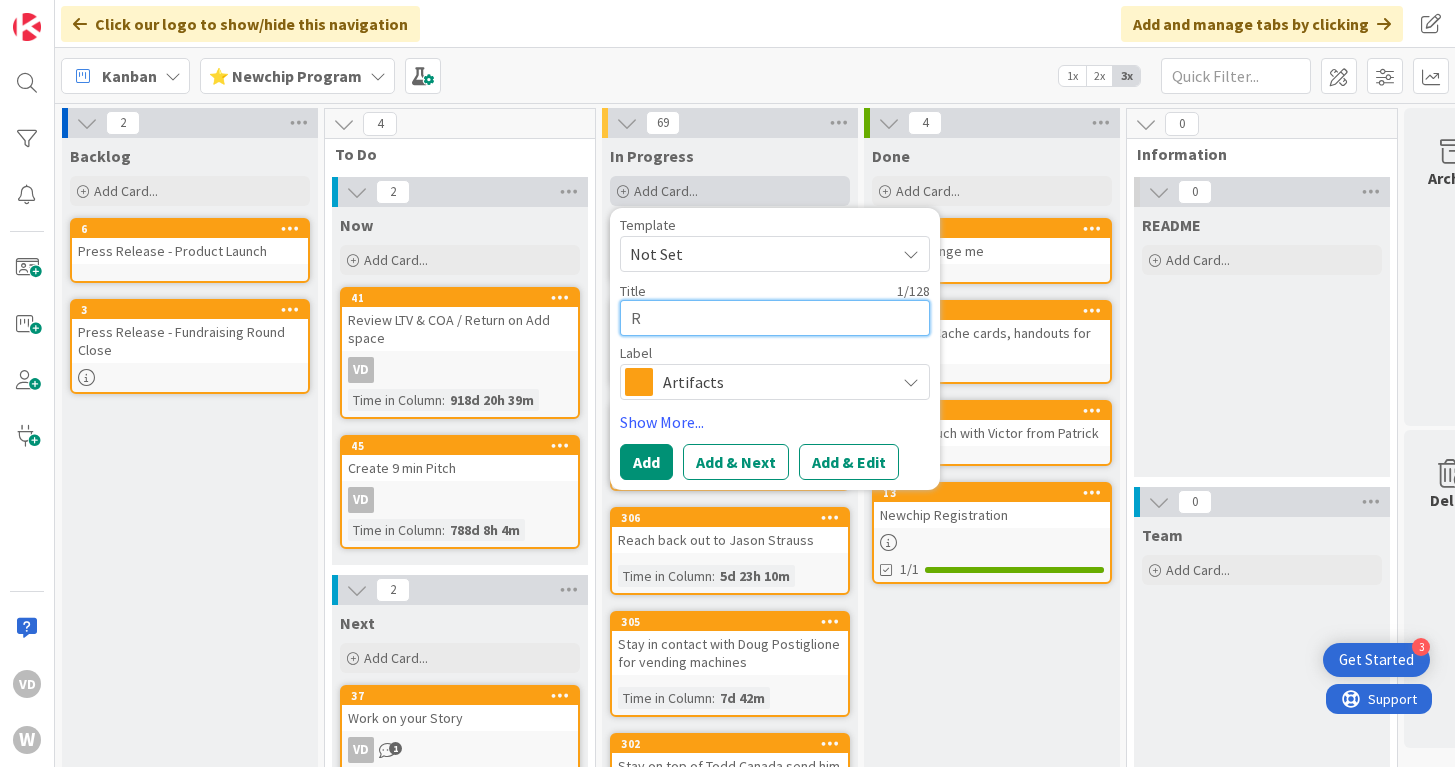 type on "x" 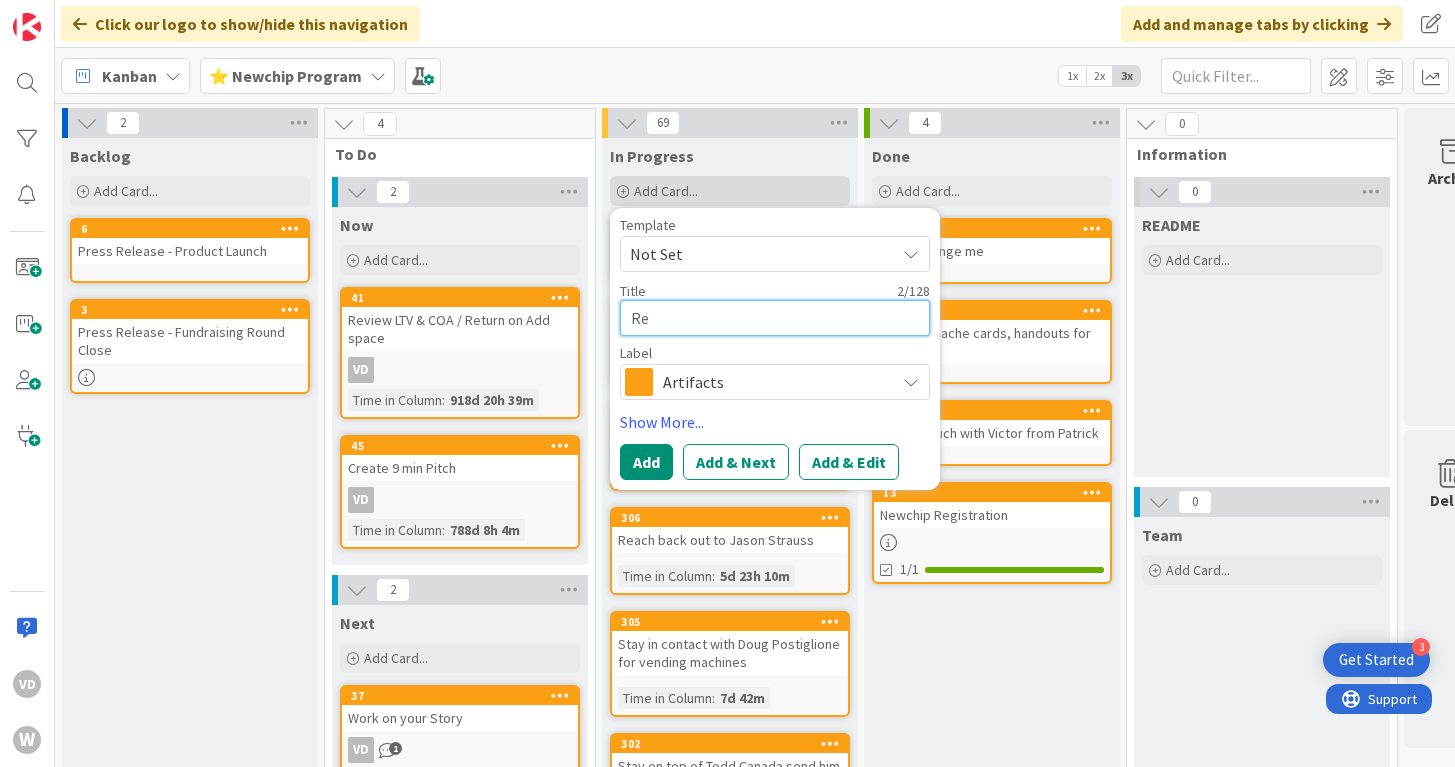 type on "x" 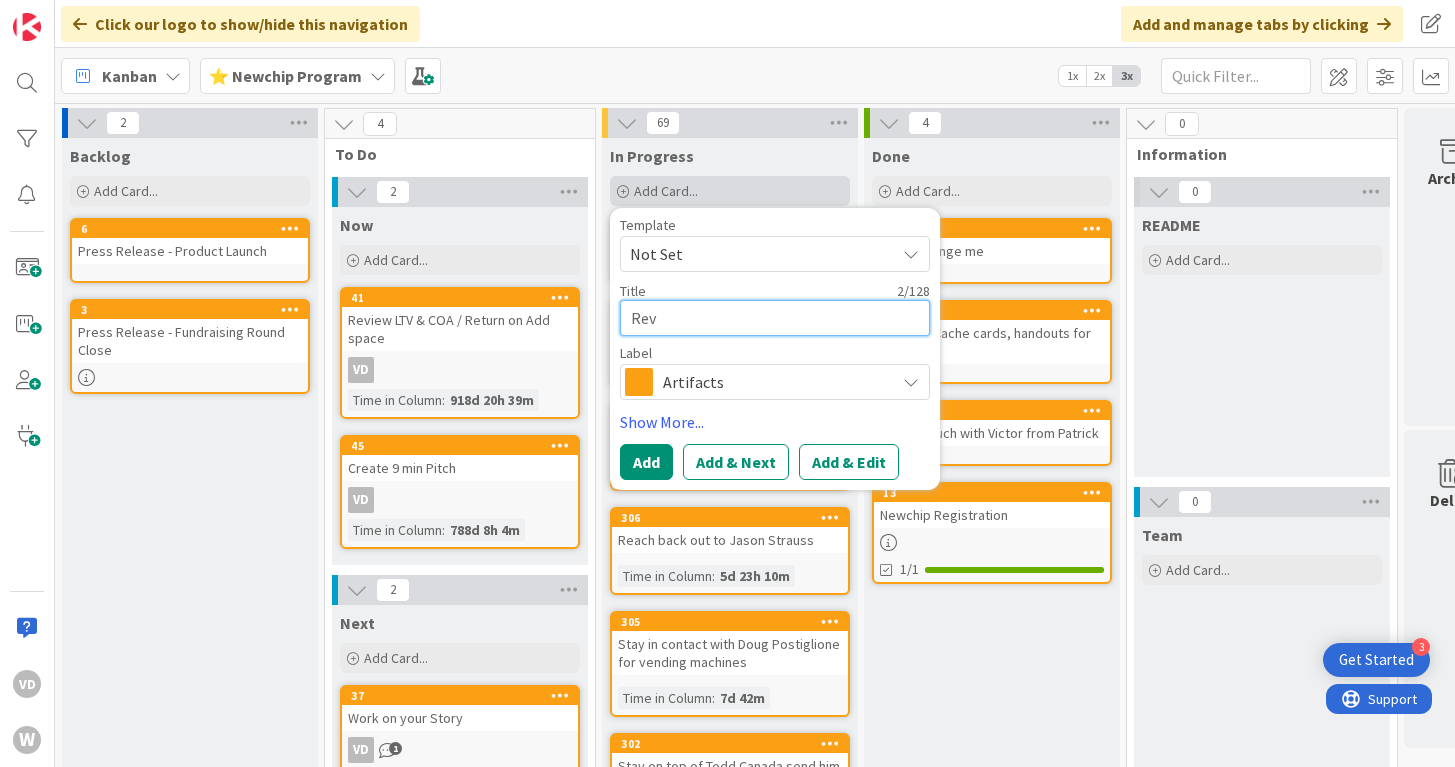 type on "x" 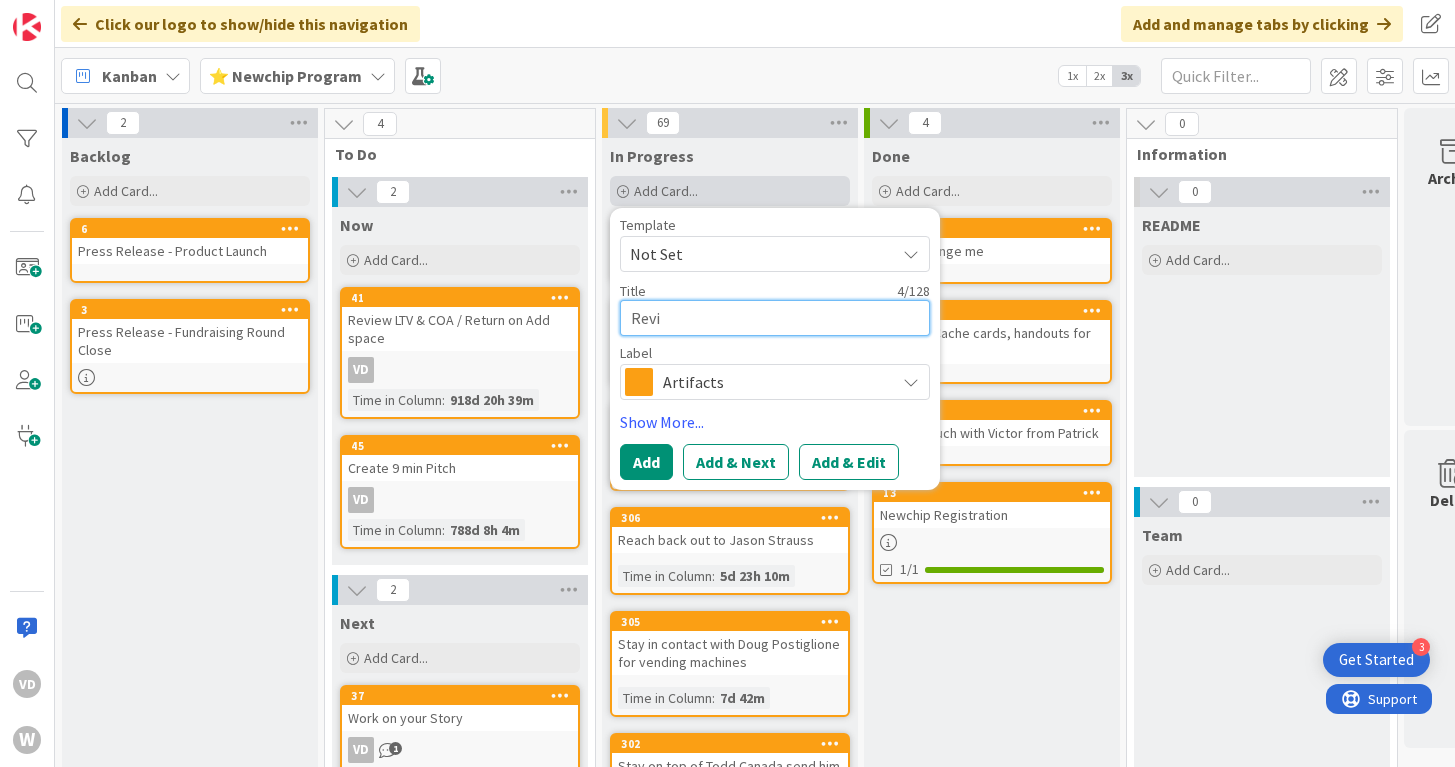 type on "Revie" 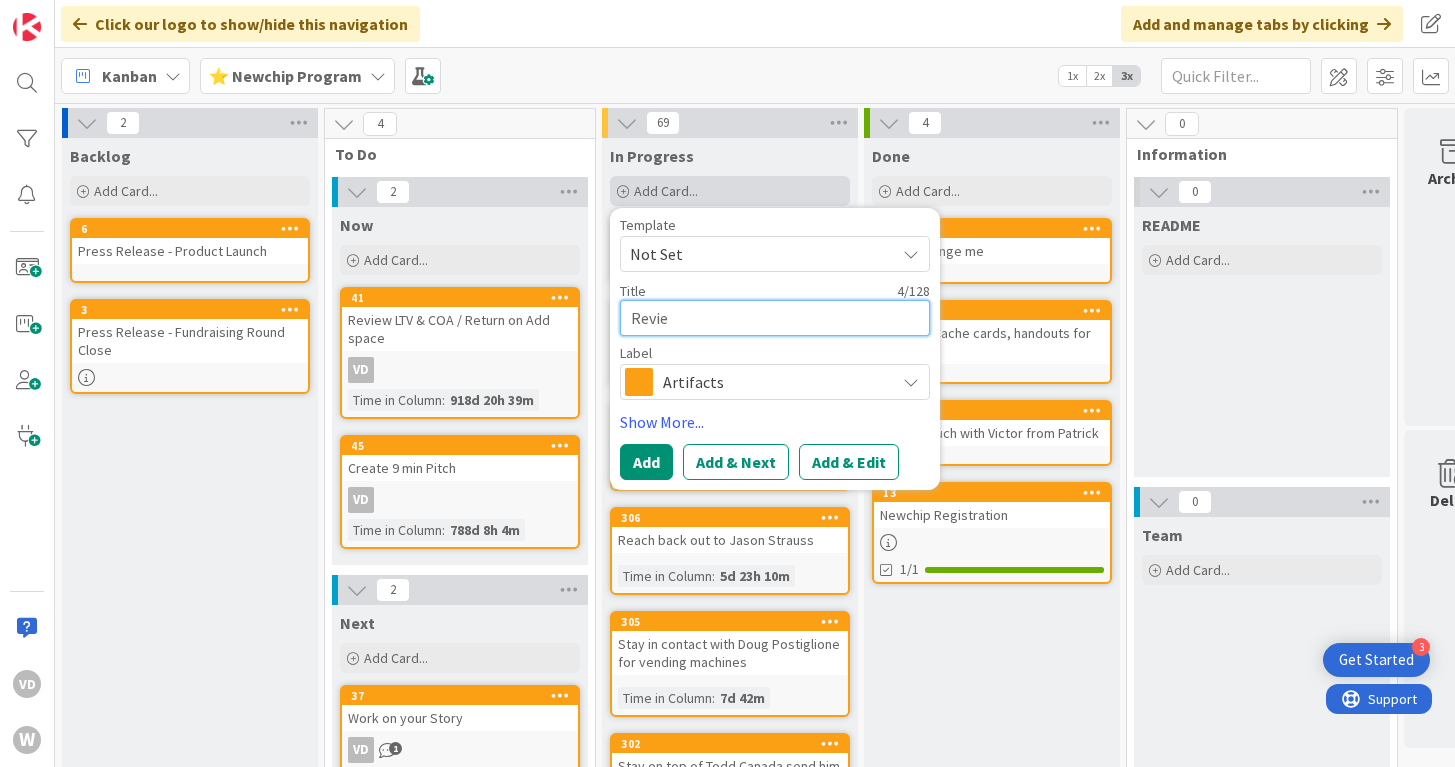 type on "x" 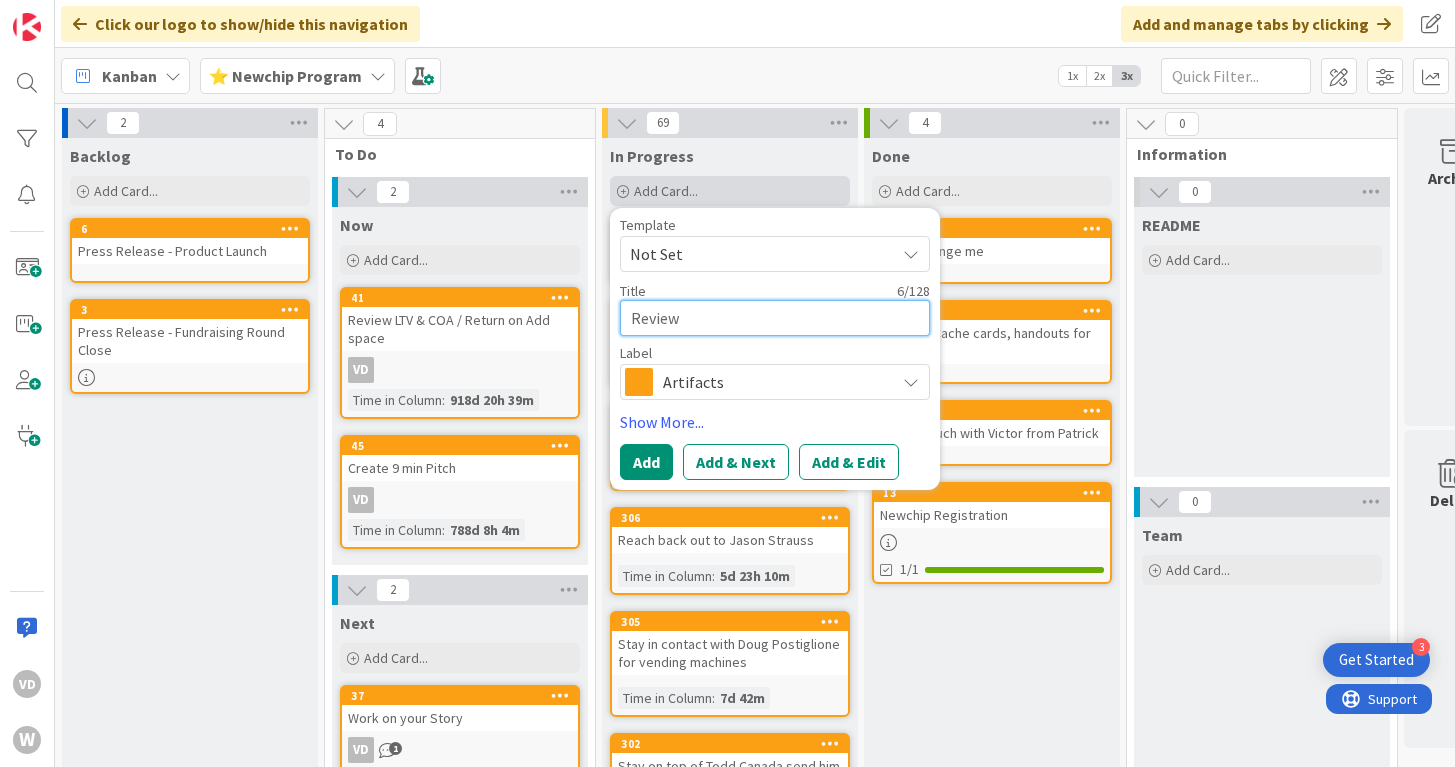 type on "x" 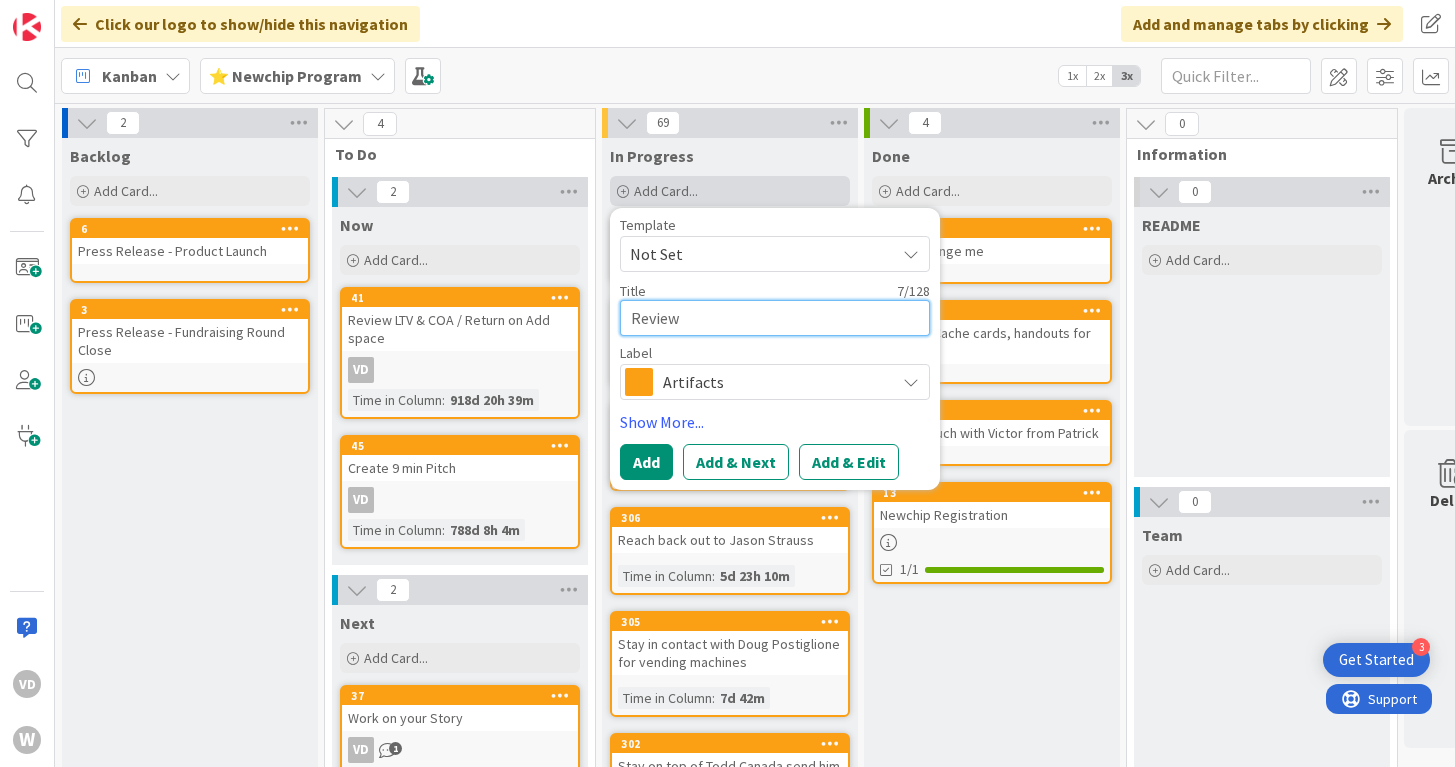 type on "x" 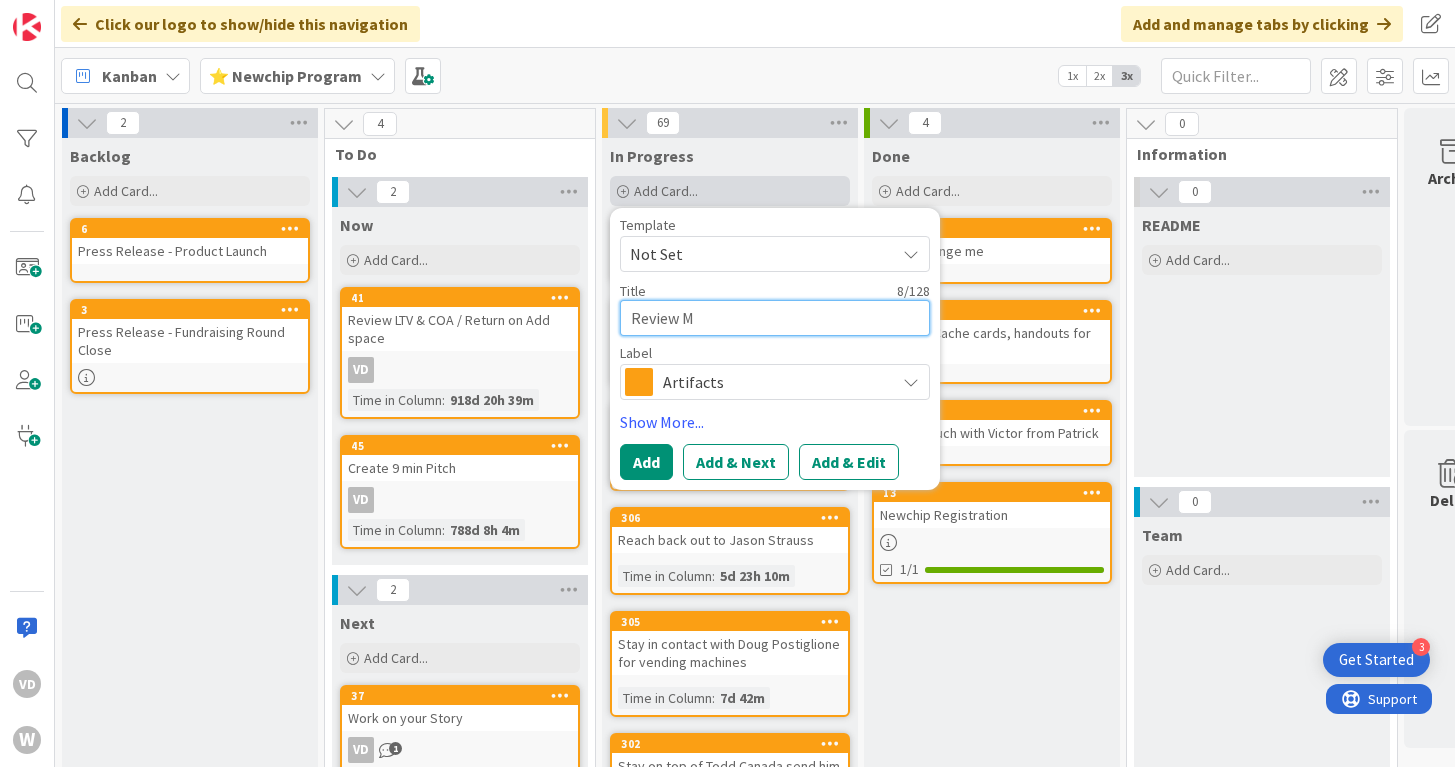 type on "x" 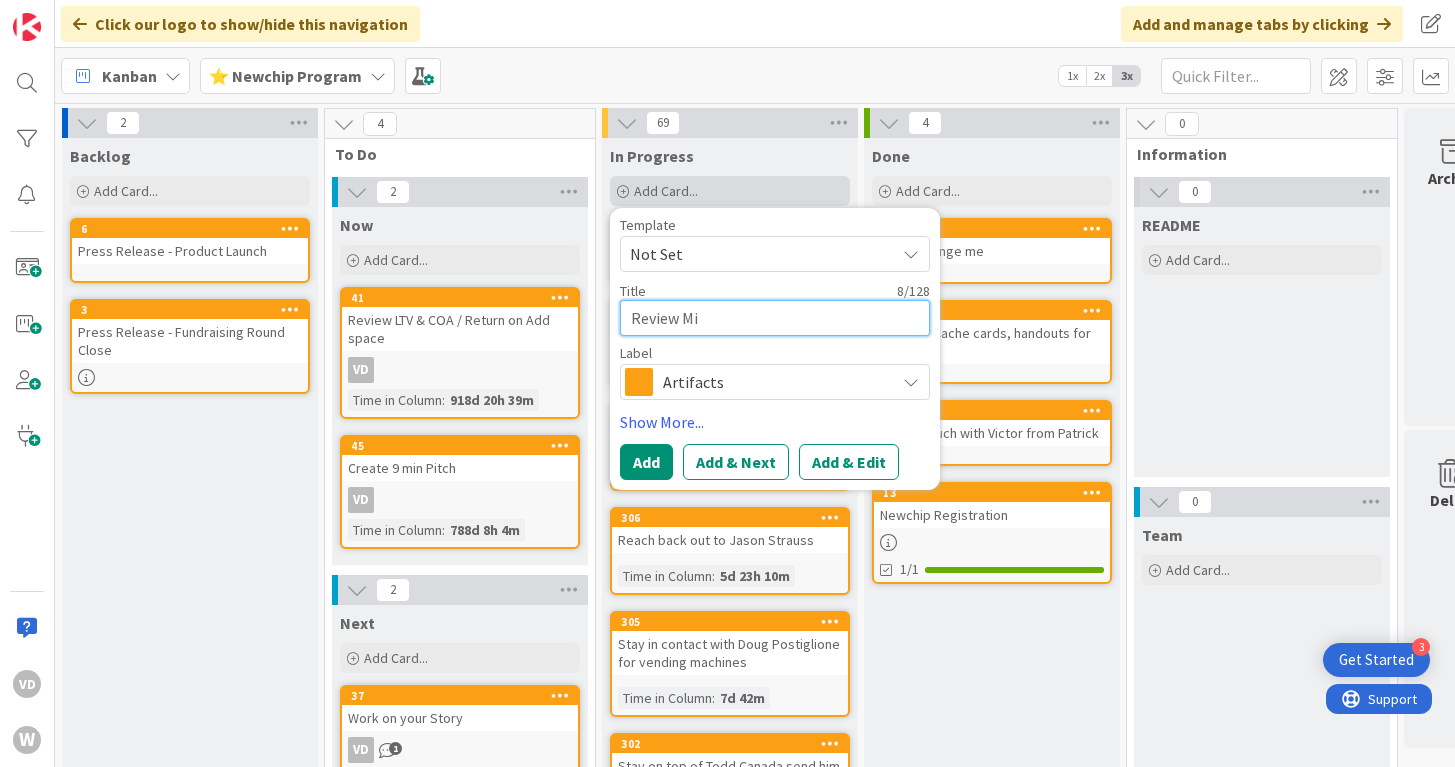 type on "x" 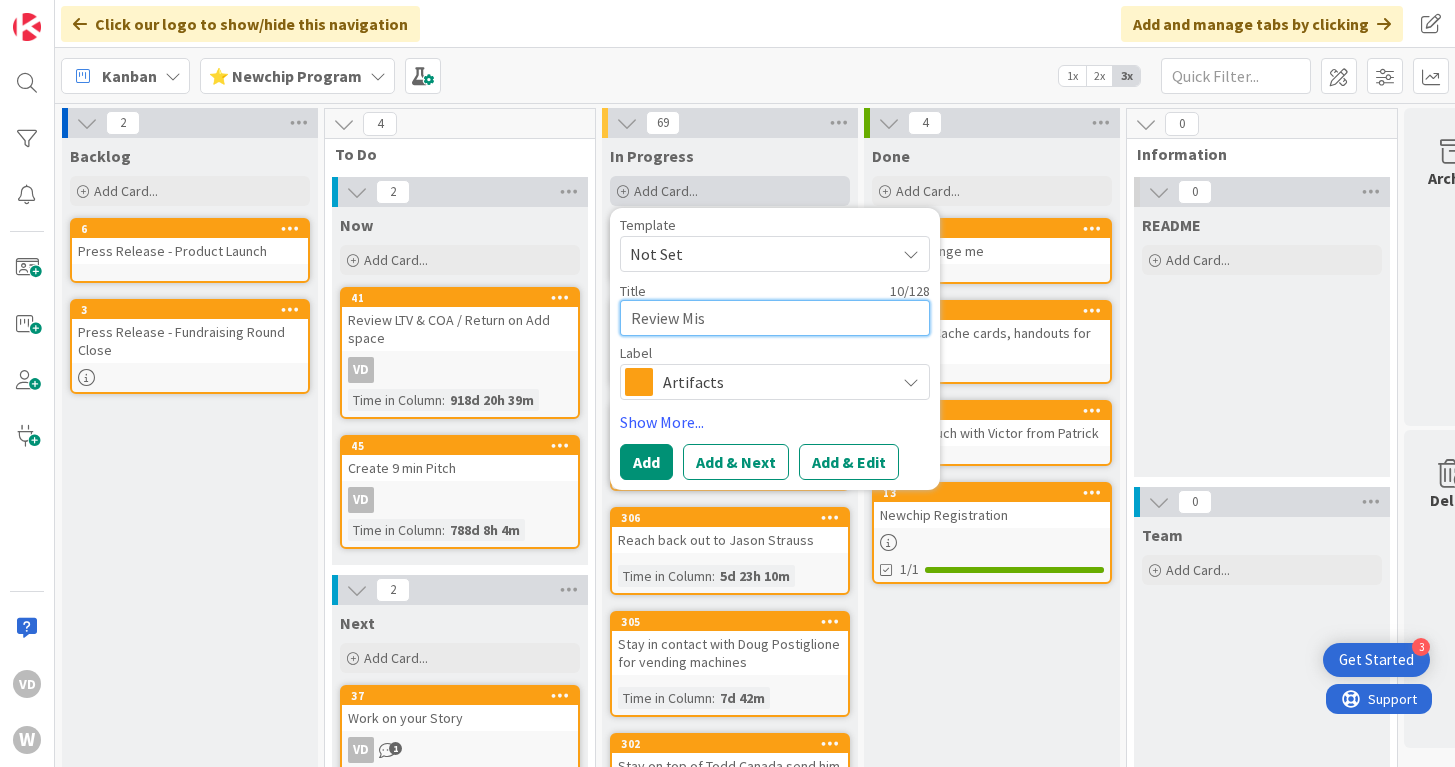 type on "x" 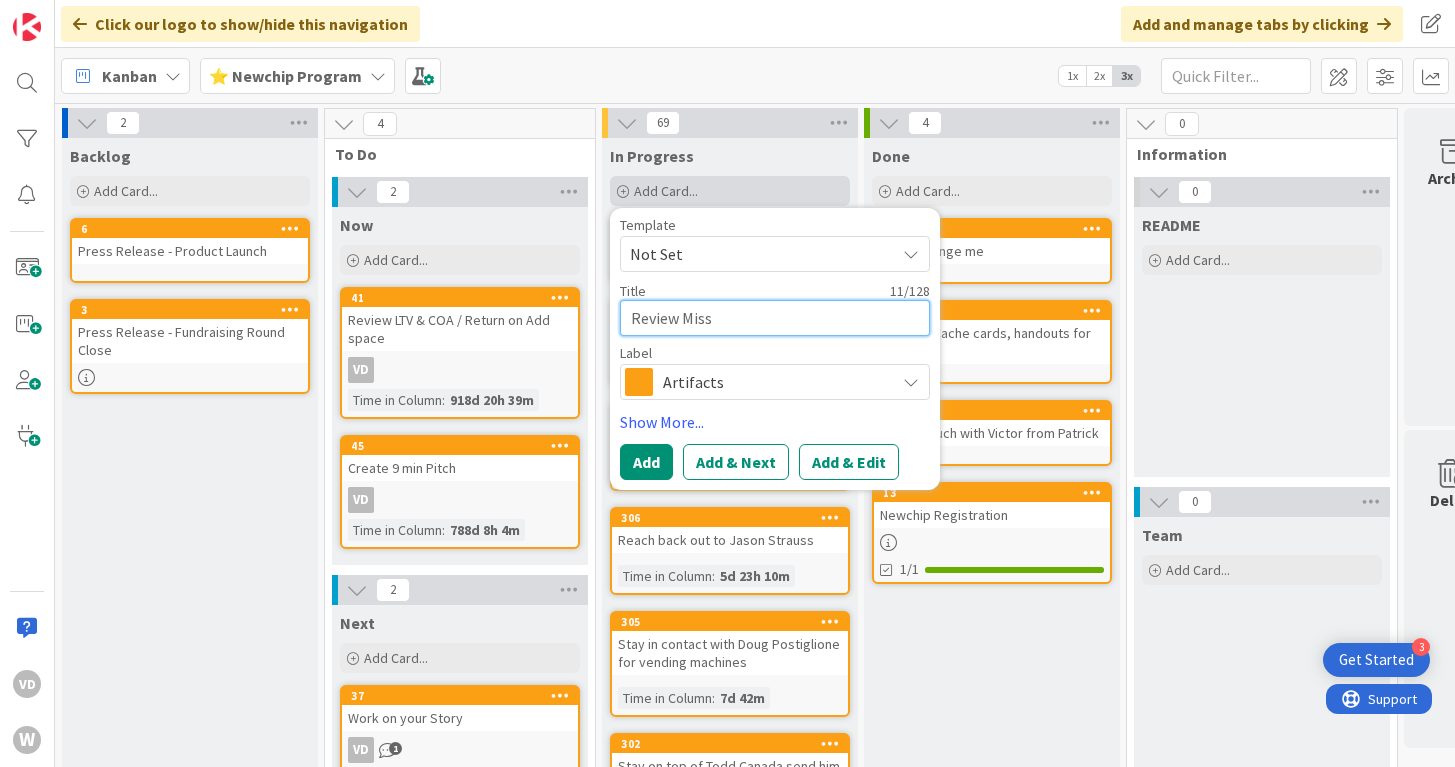 type on "x" 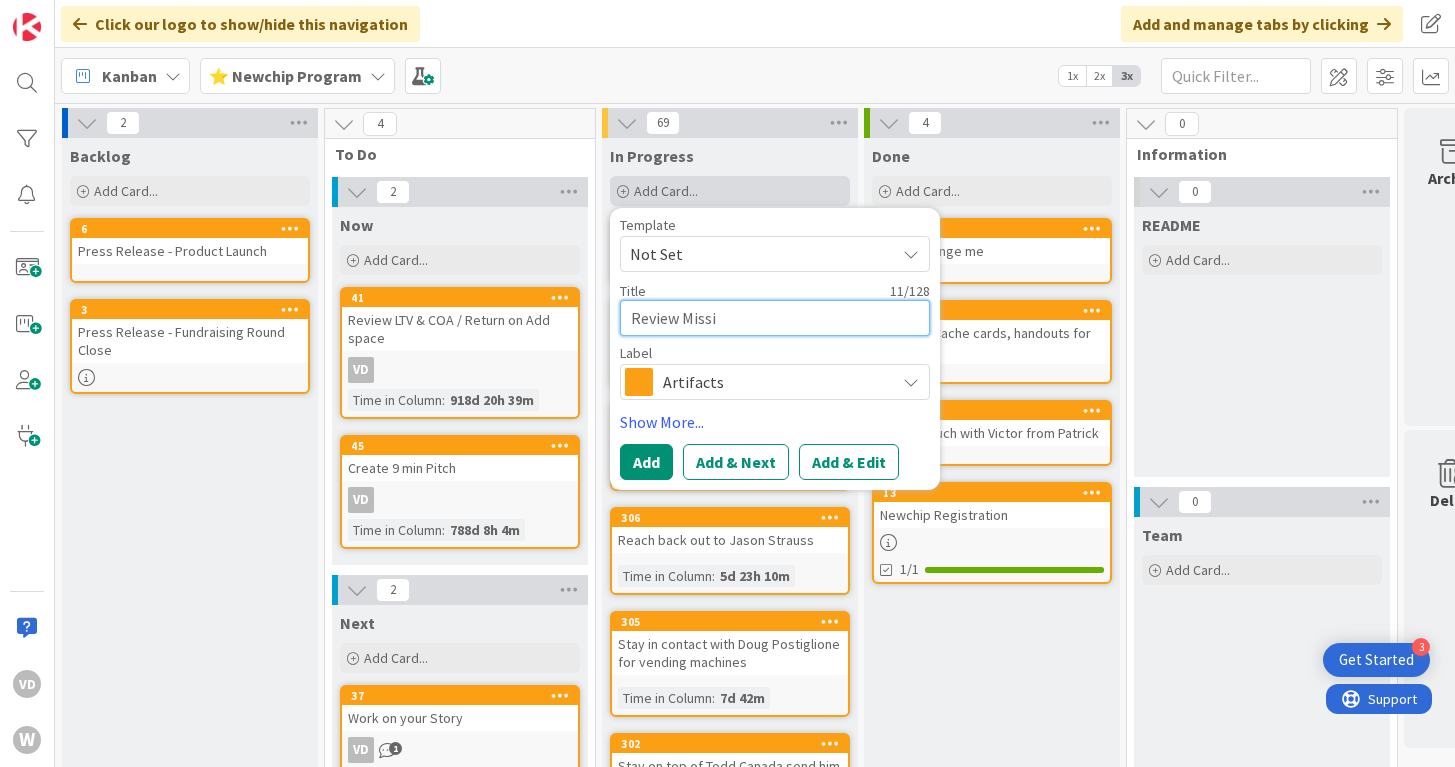 type on "x" 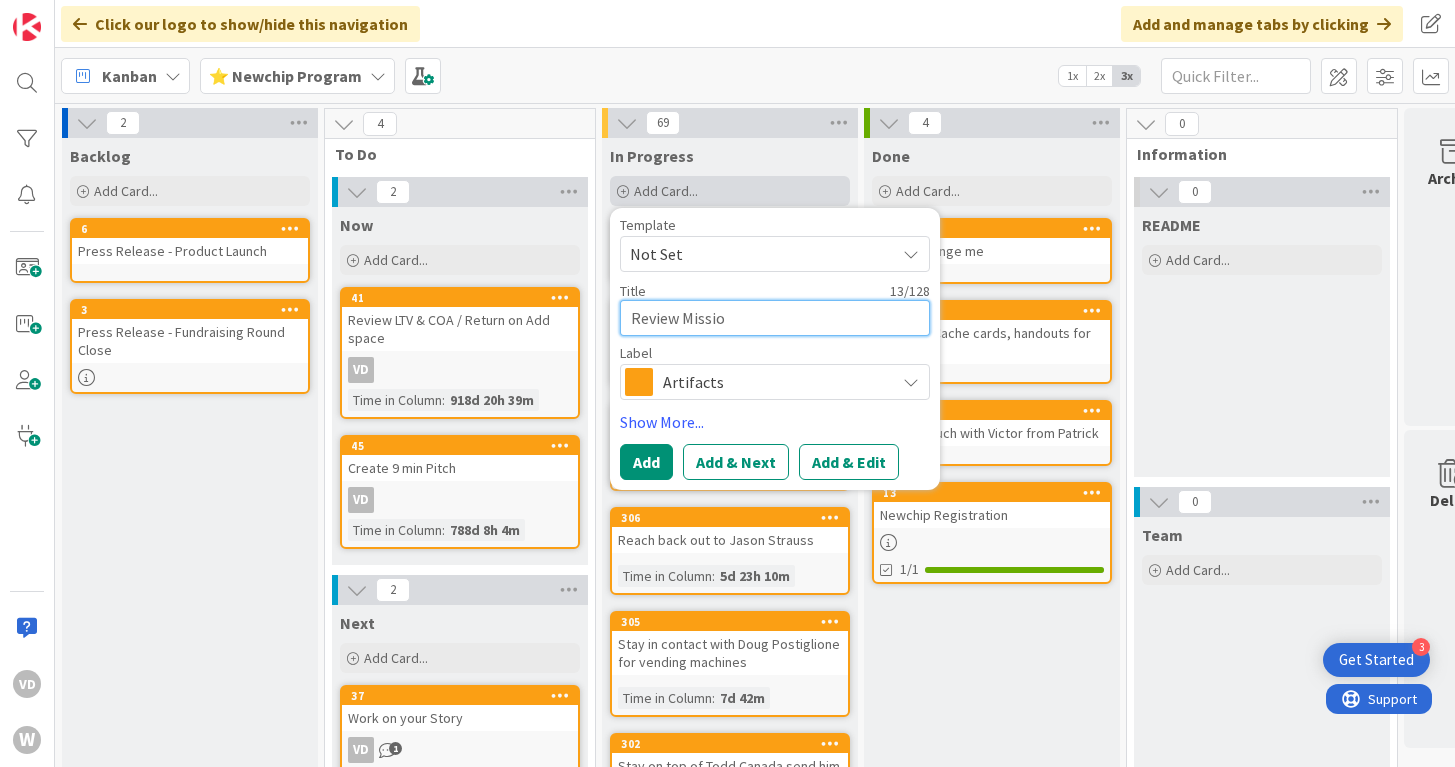 type on "x" 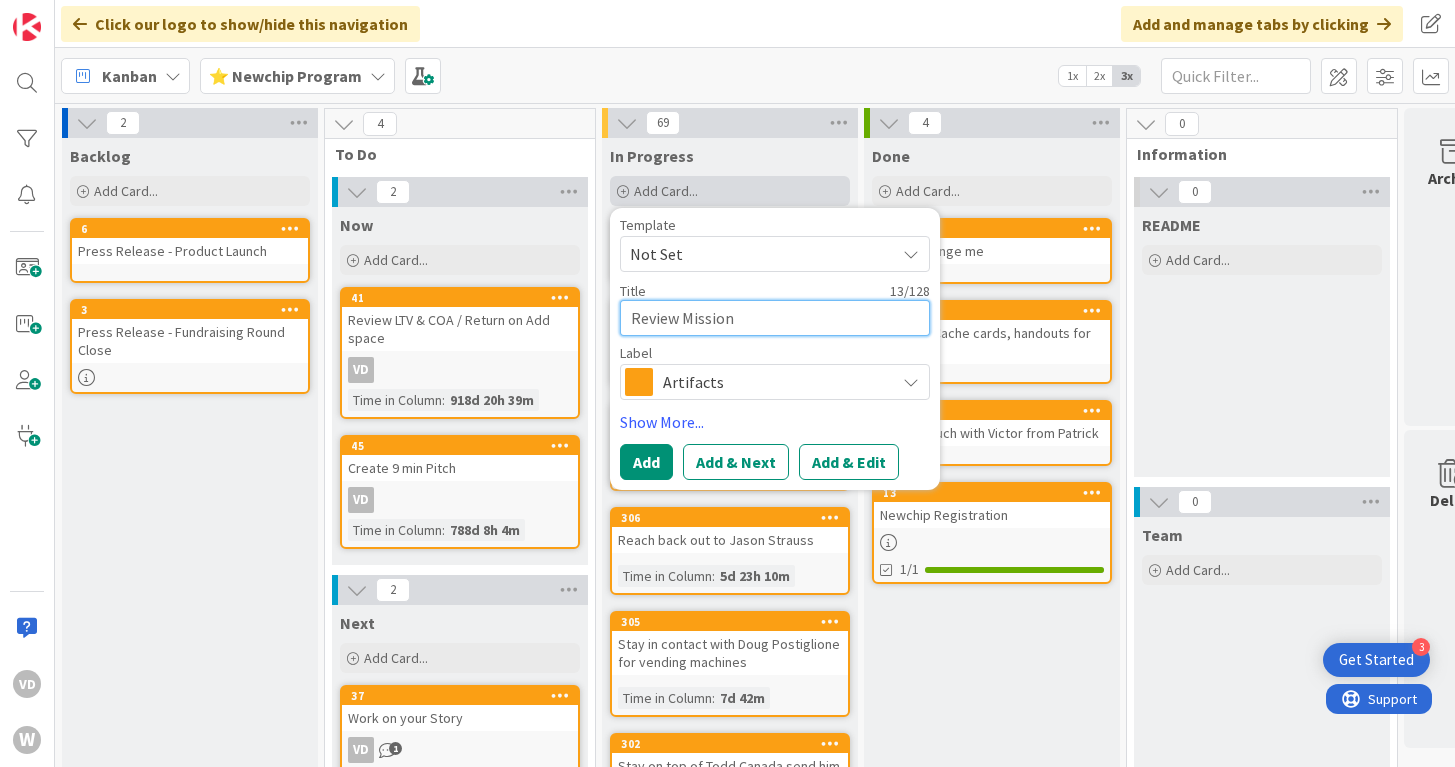 type on "x" 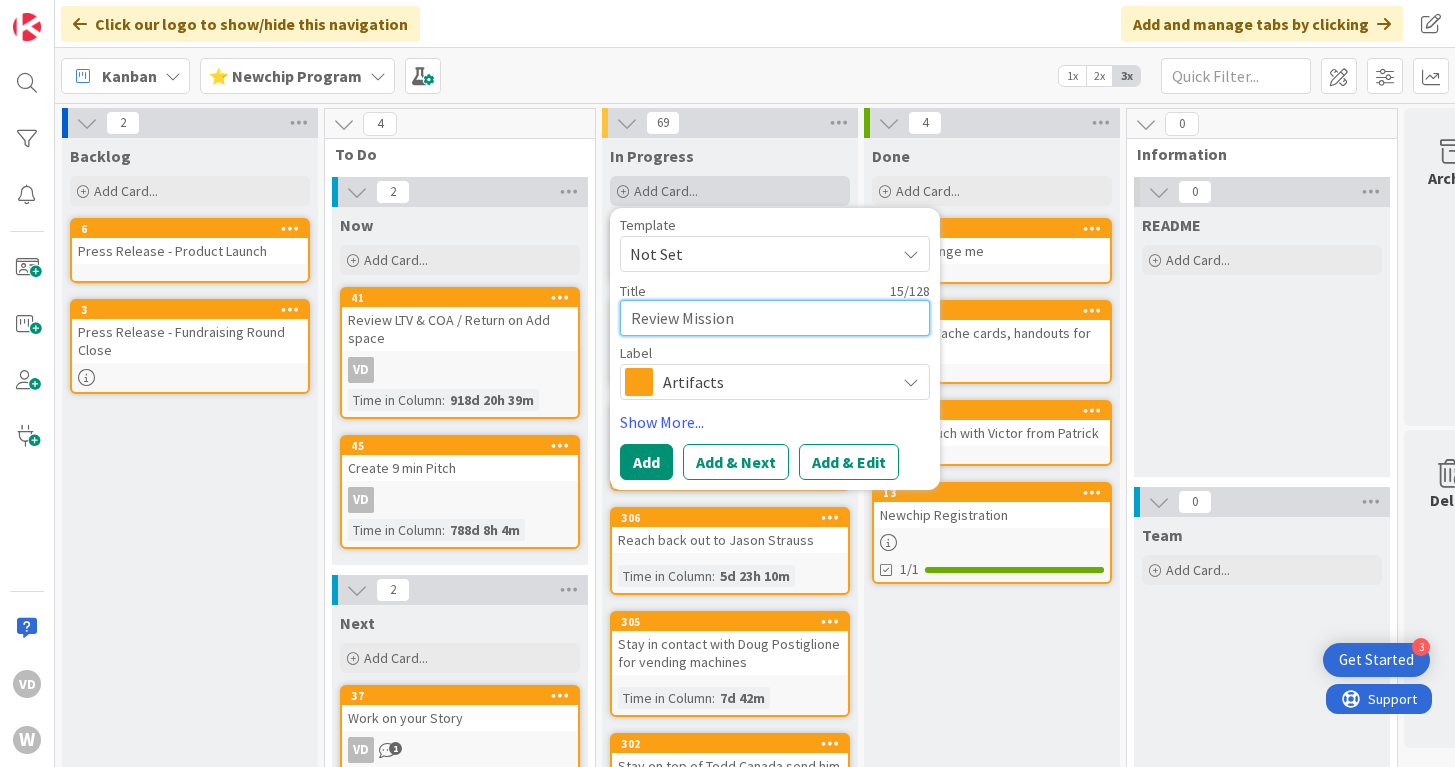 type on "x" 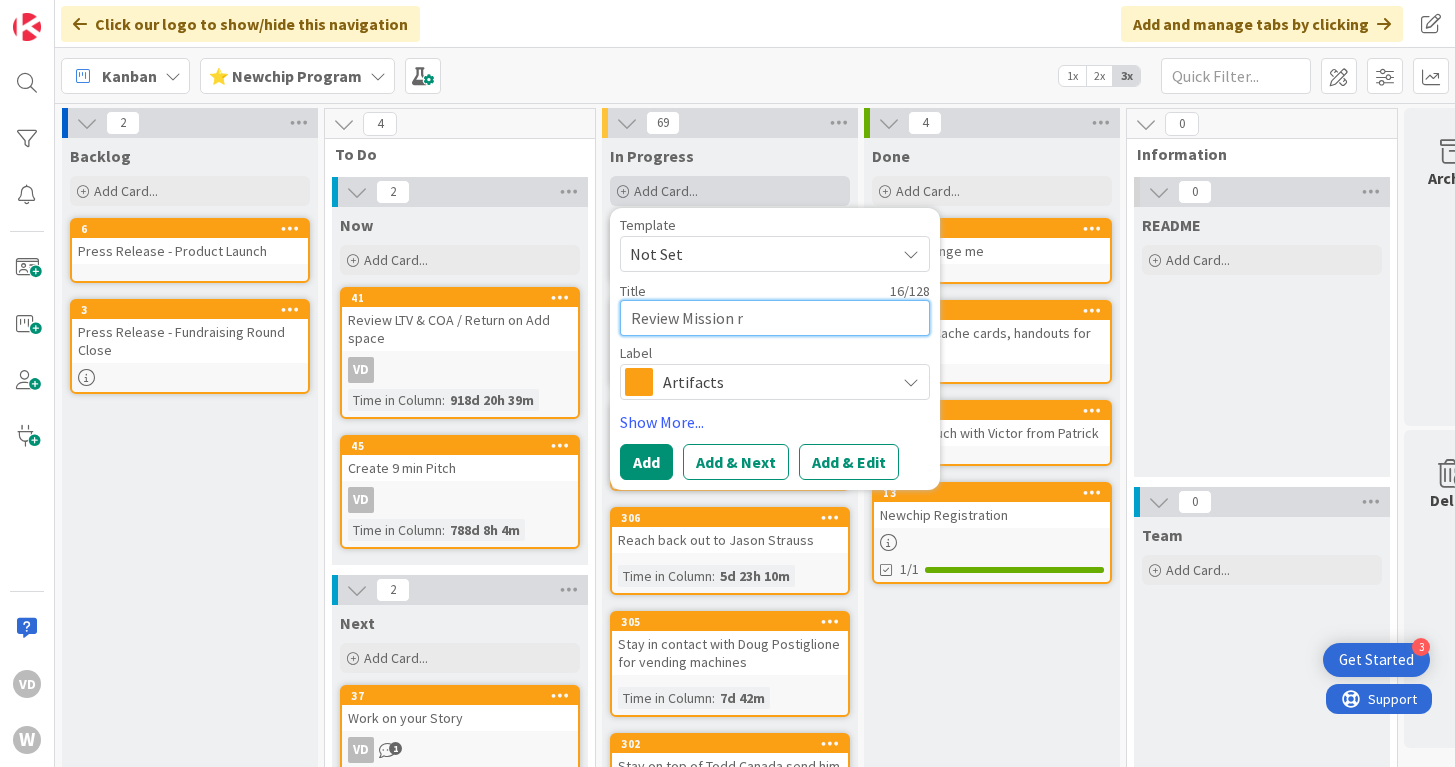 type on "x" 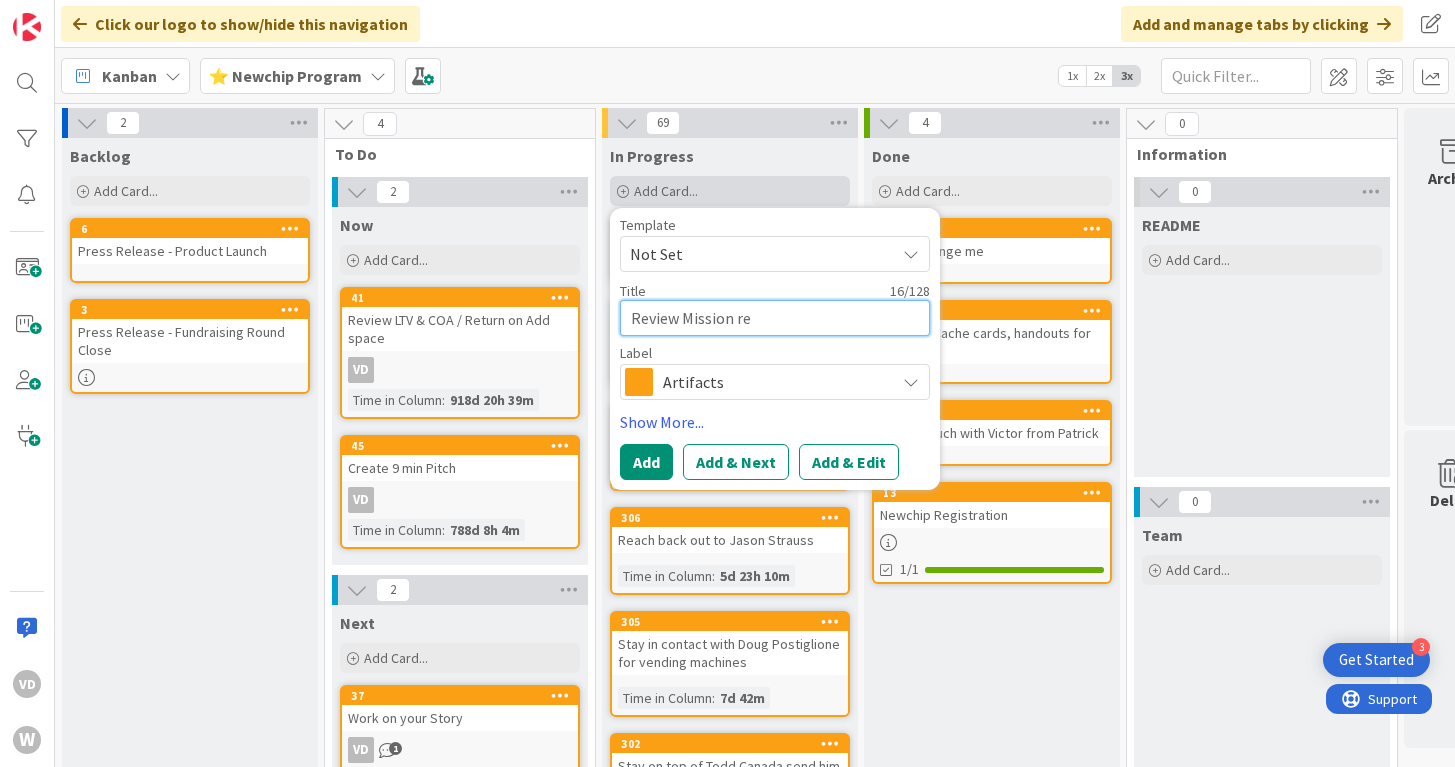 type on "x" 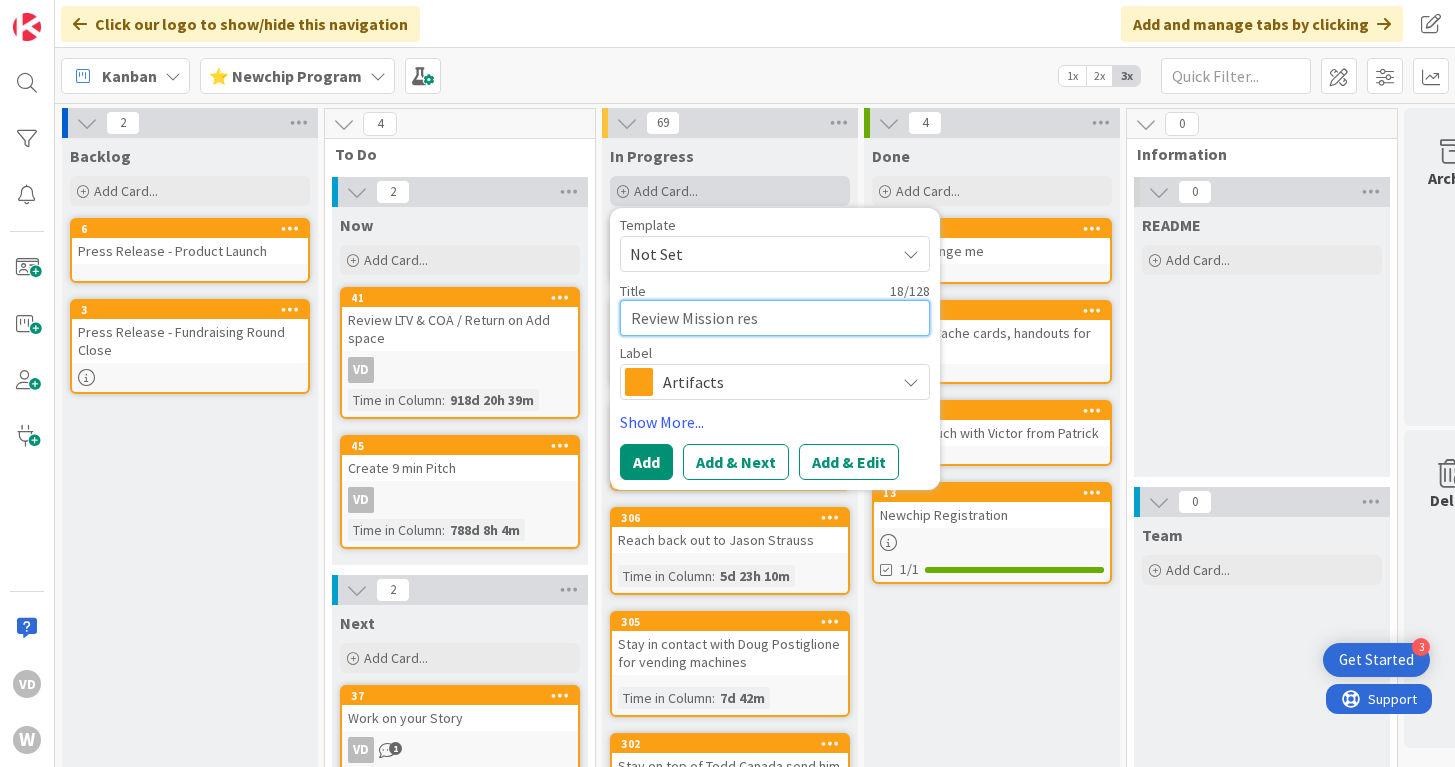type on "x" 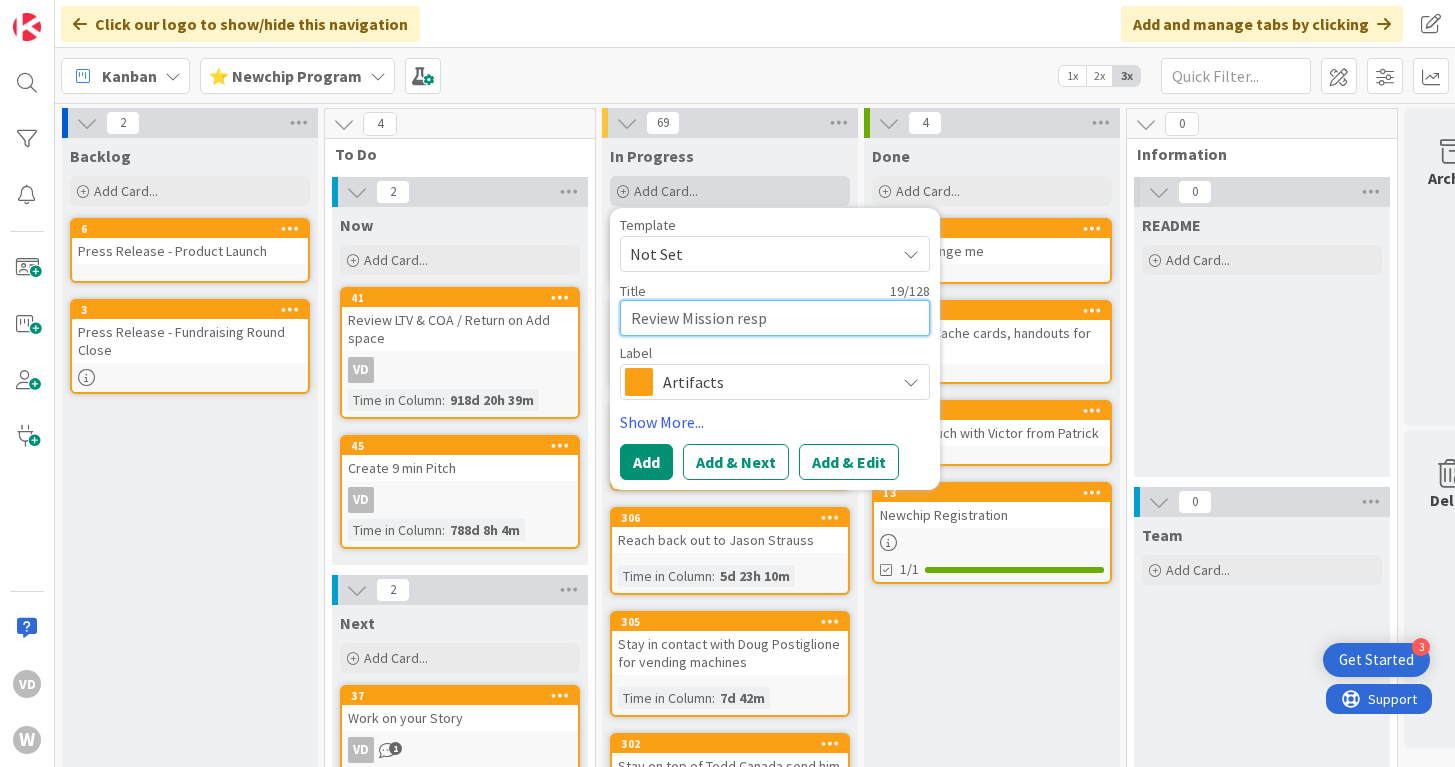 type on "x" 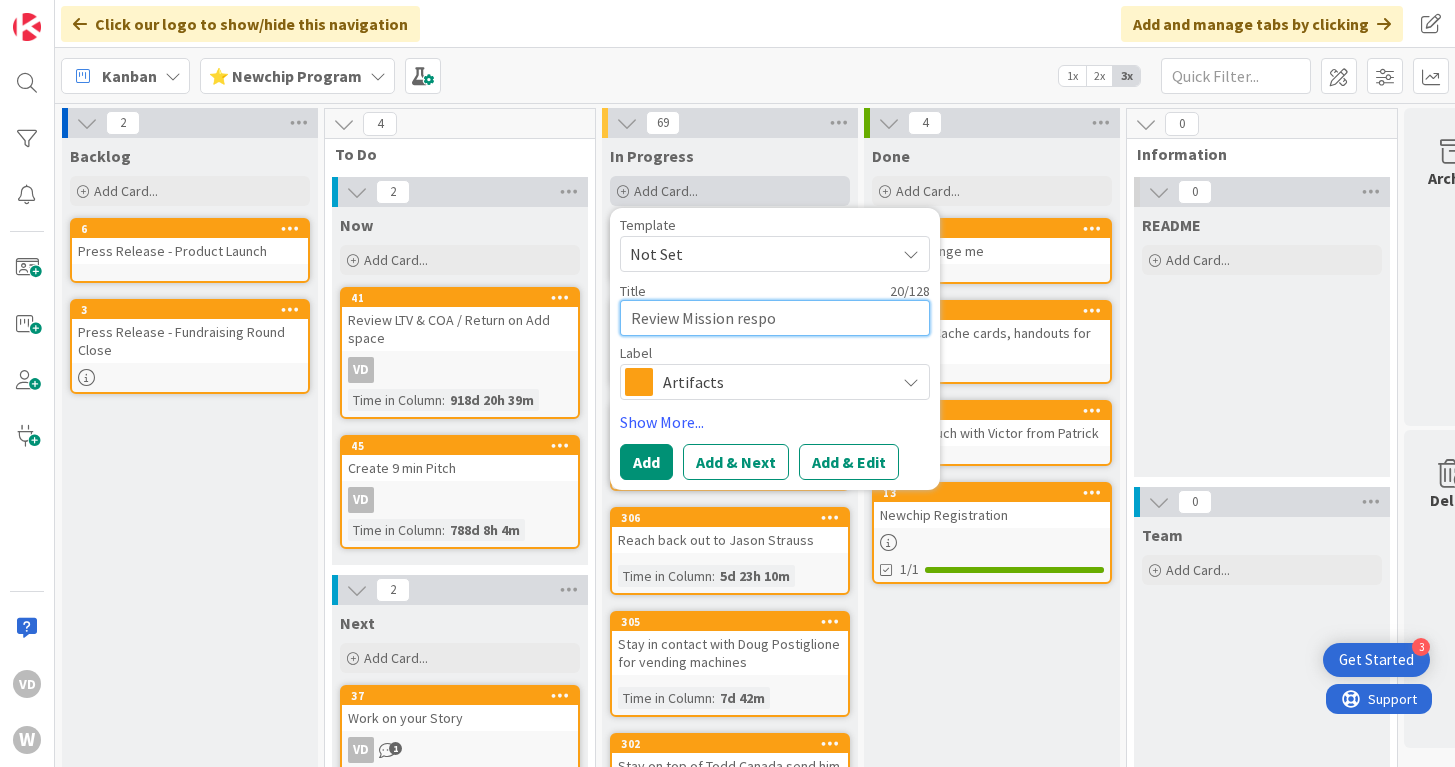 type on "x" 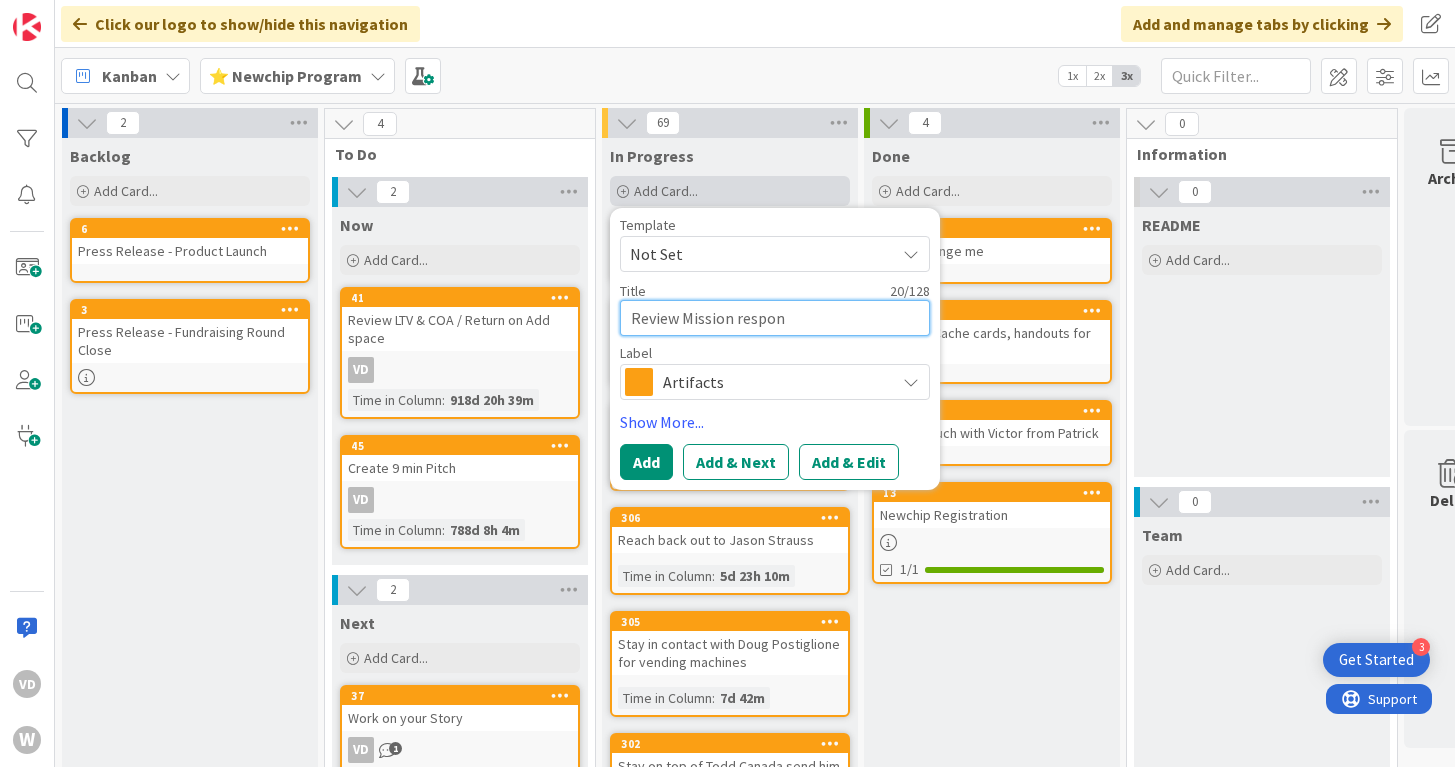 type on "x" 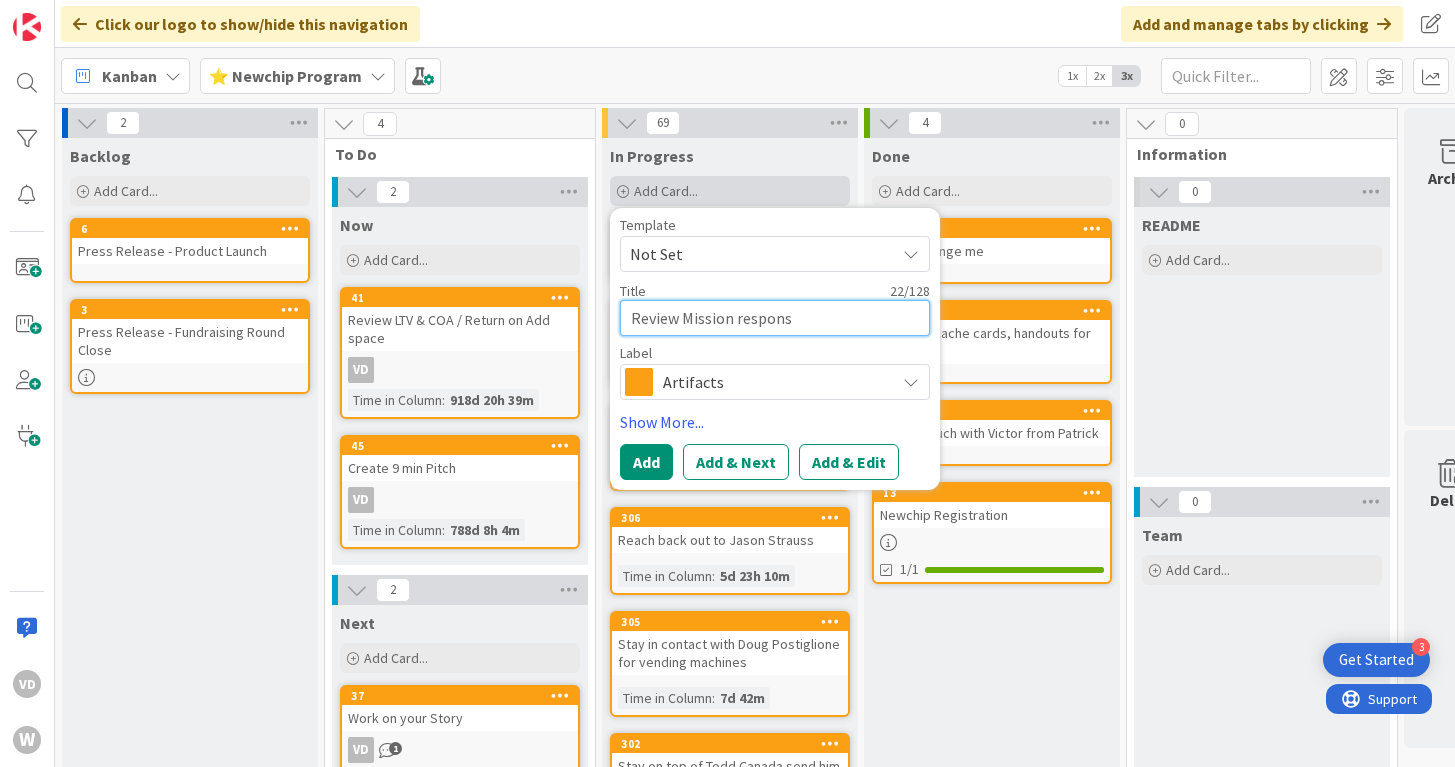 type on "x" 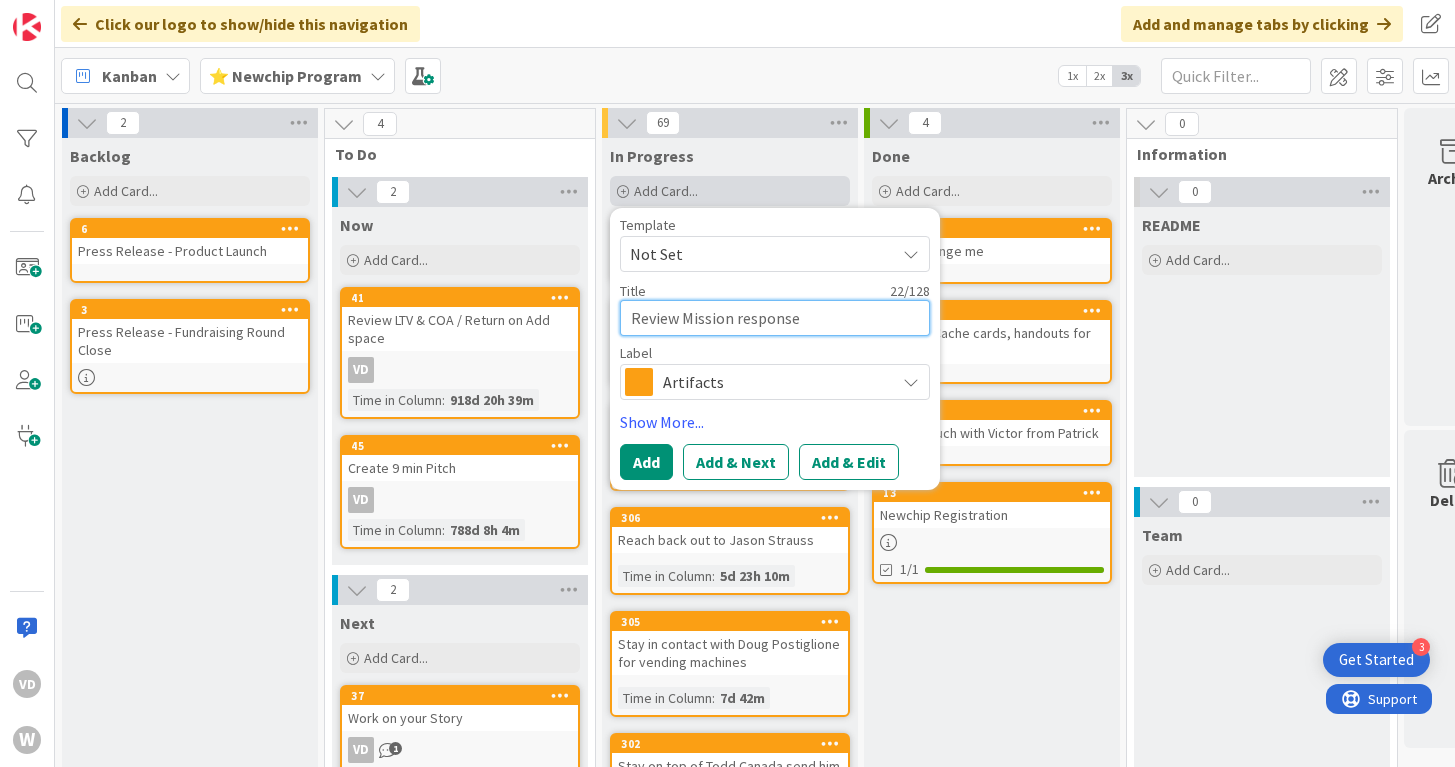 type on "x" 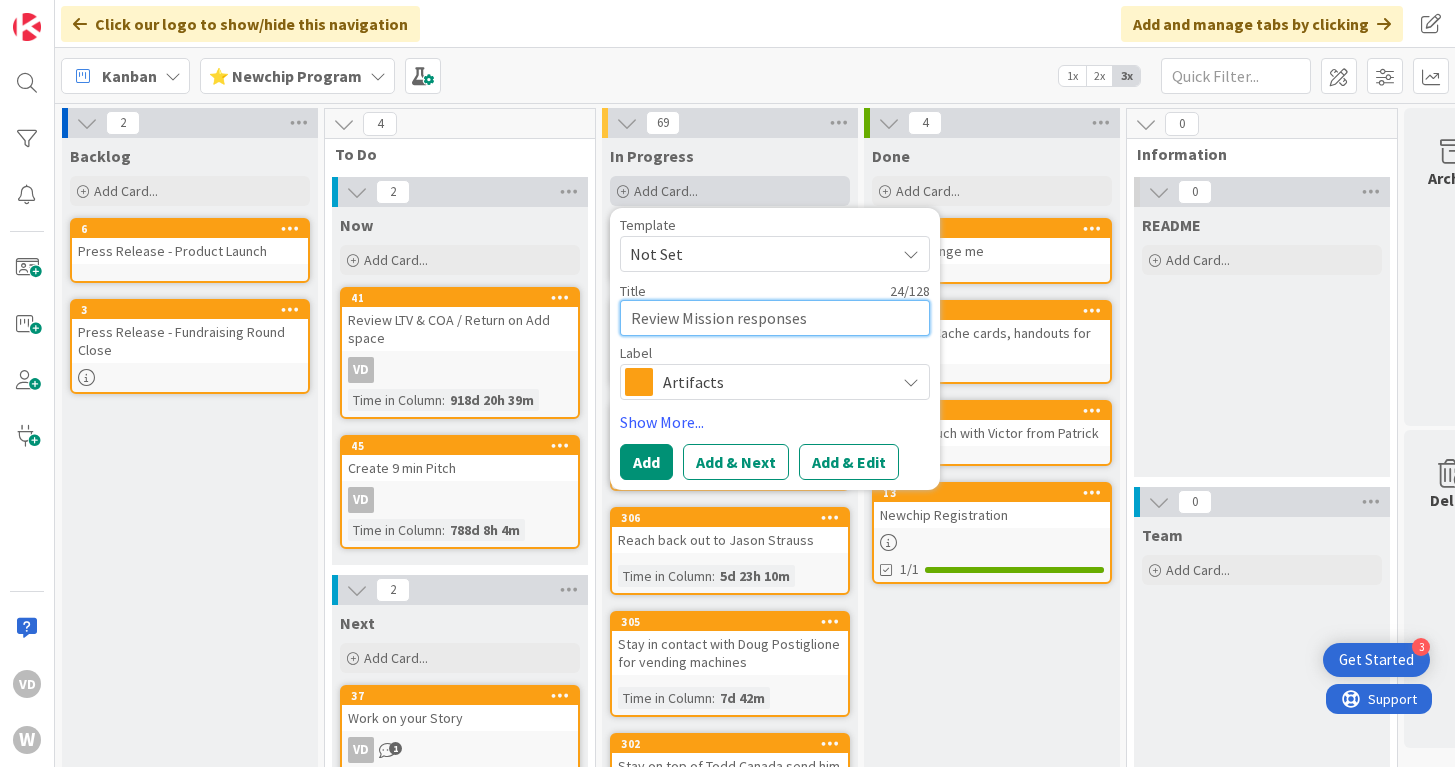 type on "x" 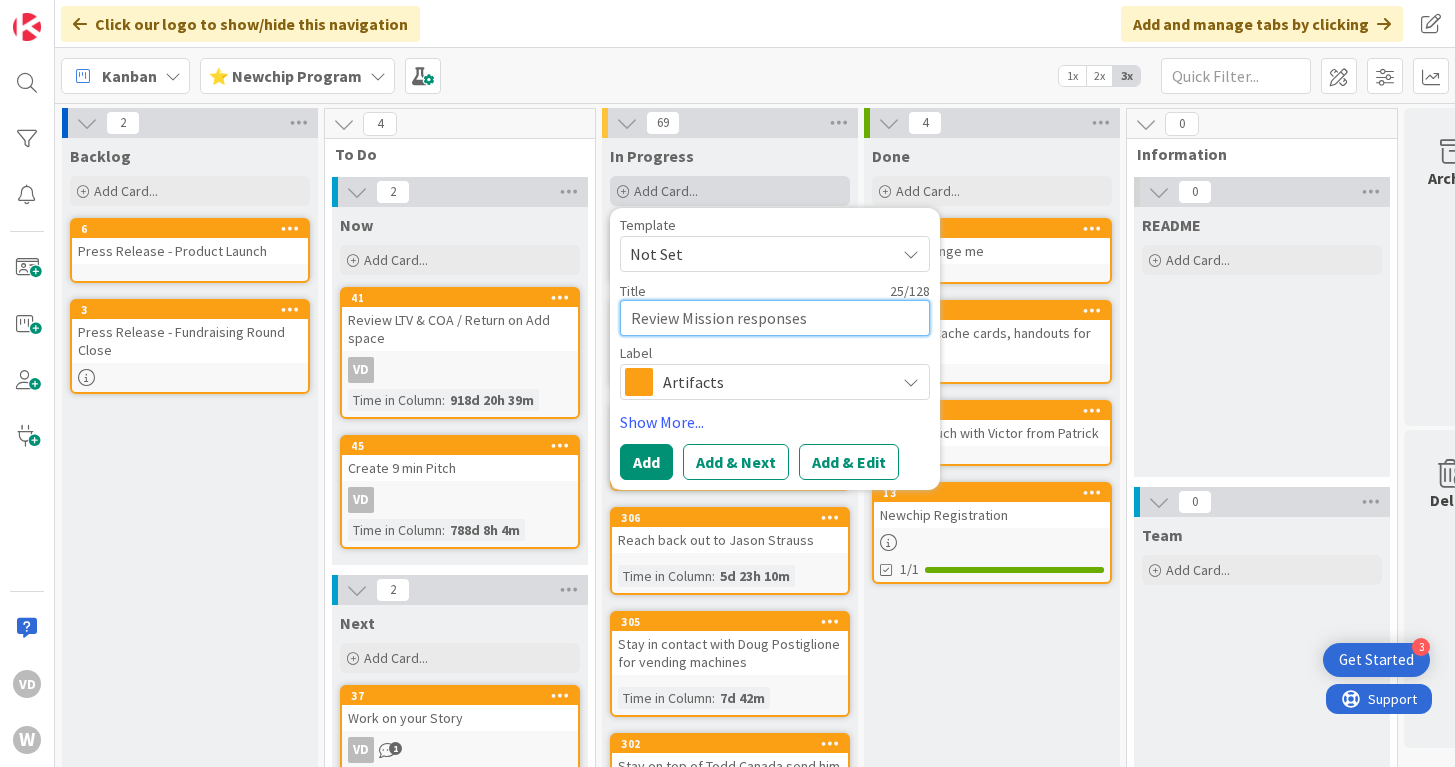 type on "x" 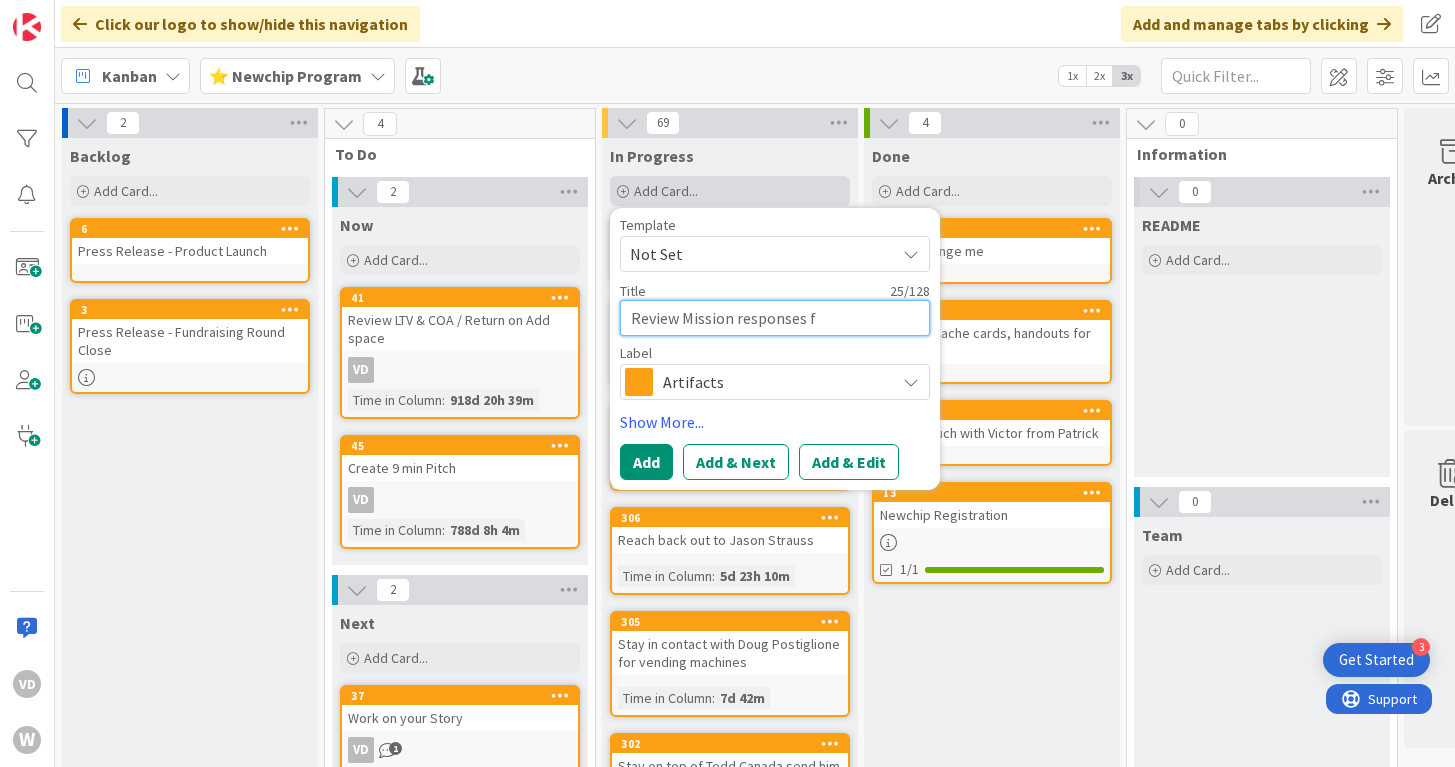 type on "x" 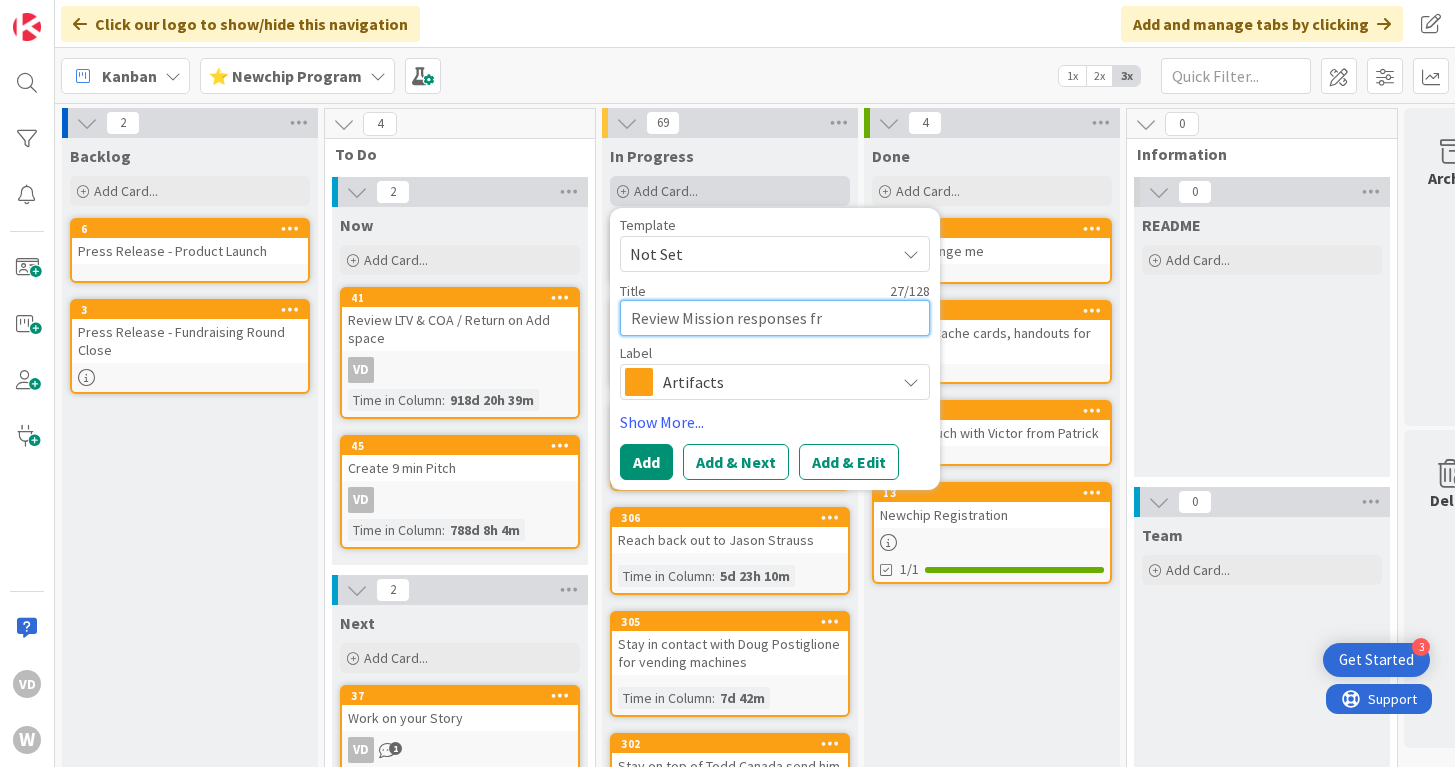 type on "x" 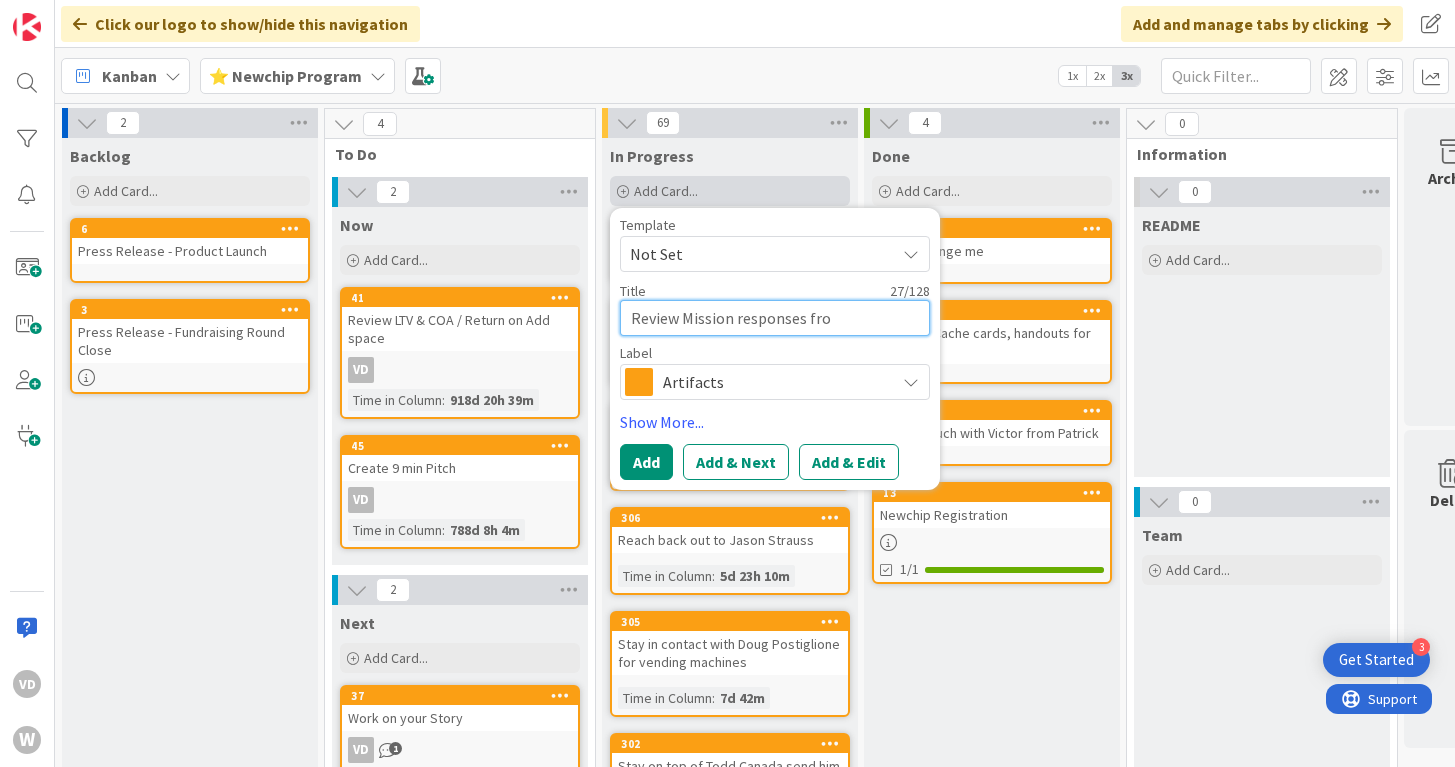 type on "x" 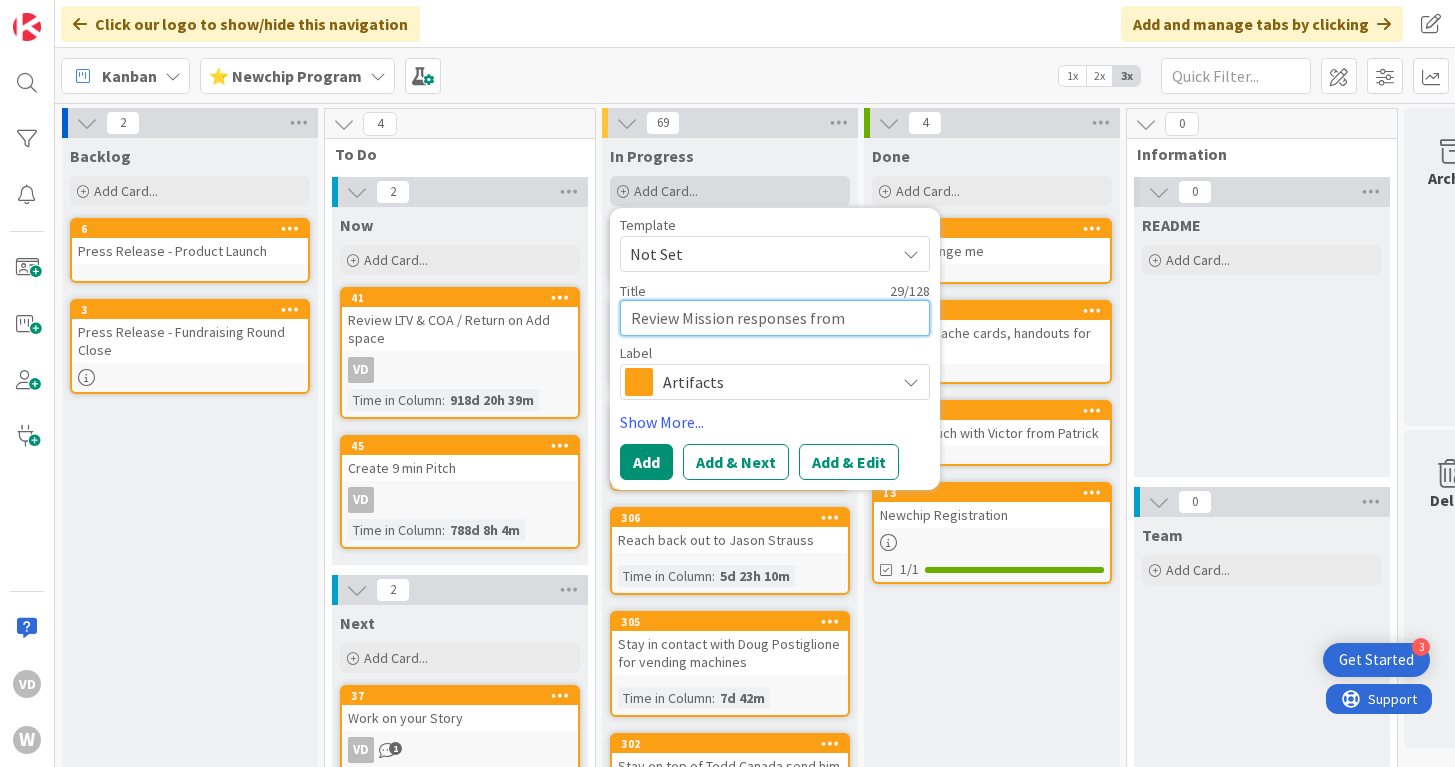 type on "Review Mission responses from" 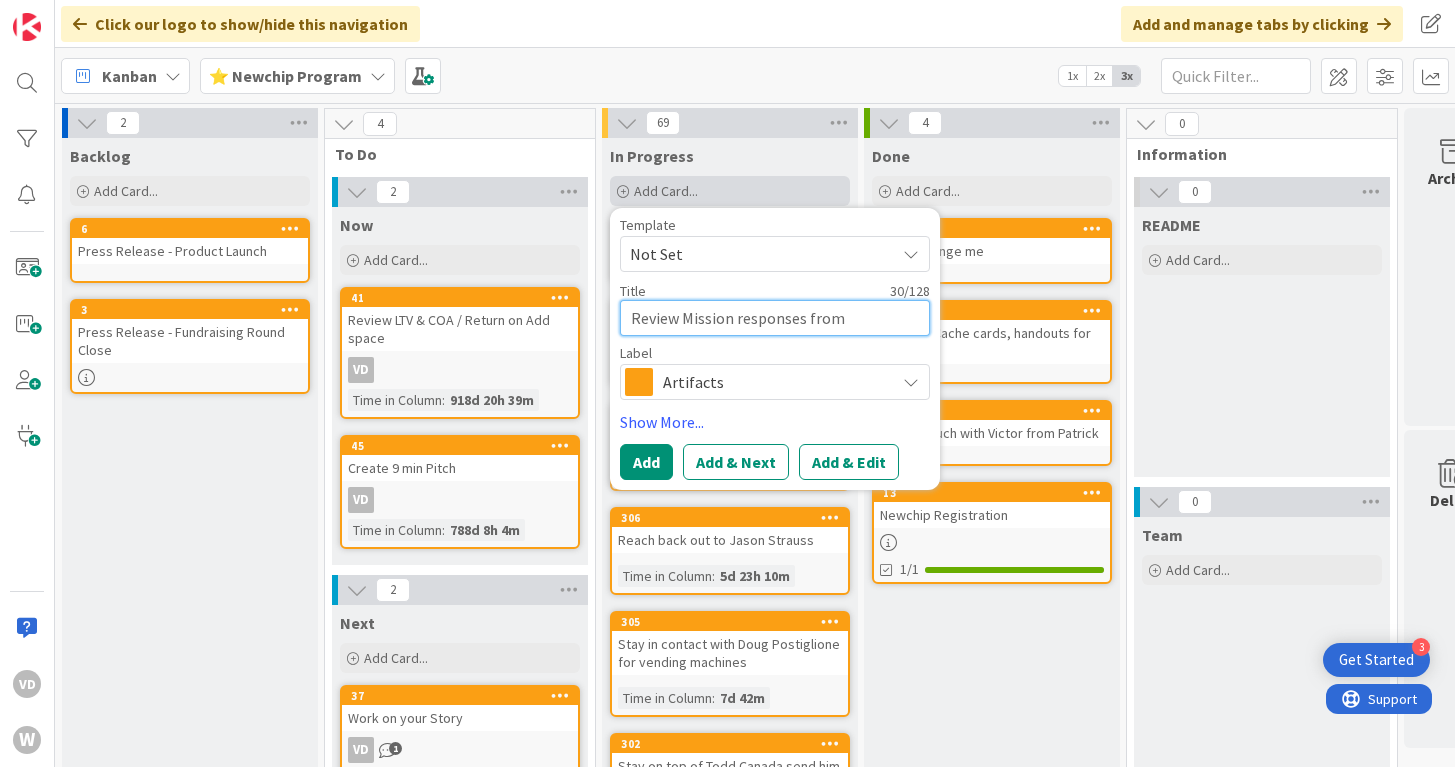 type on "x" 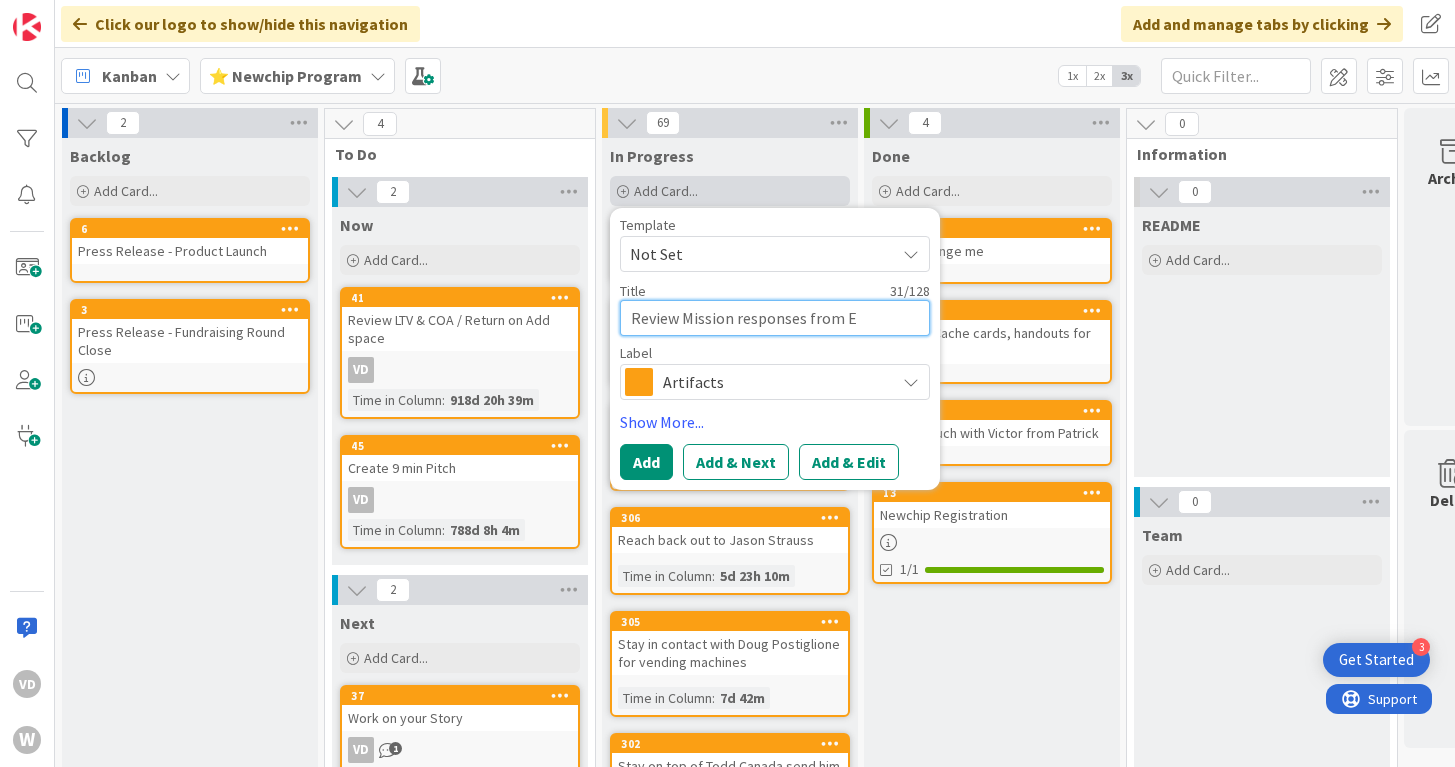 type on "x" 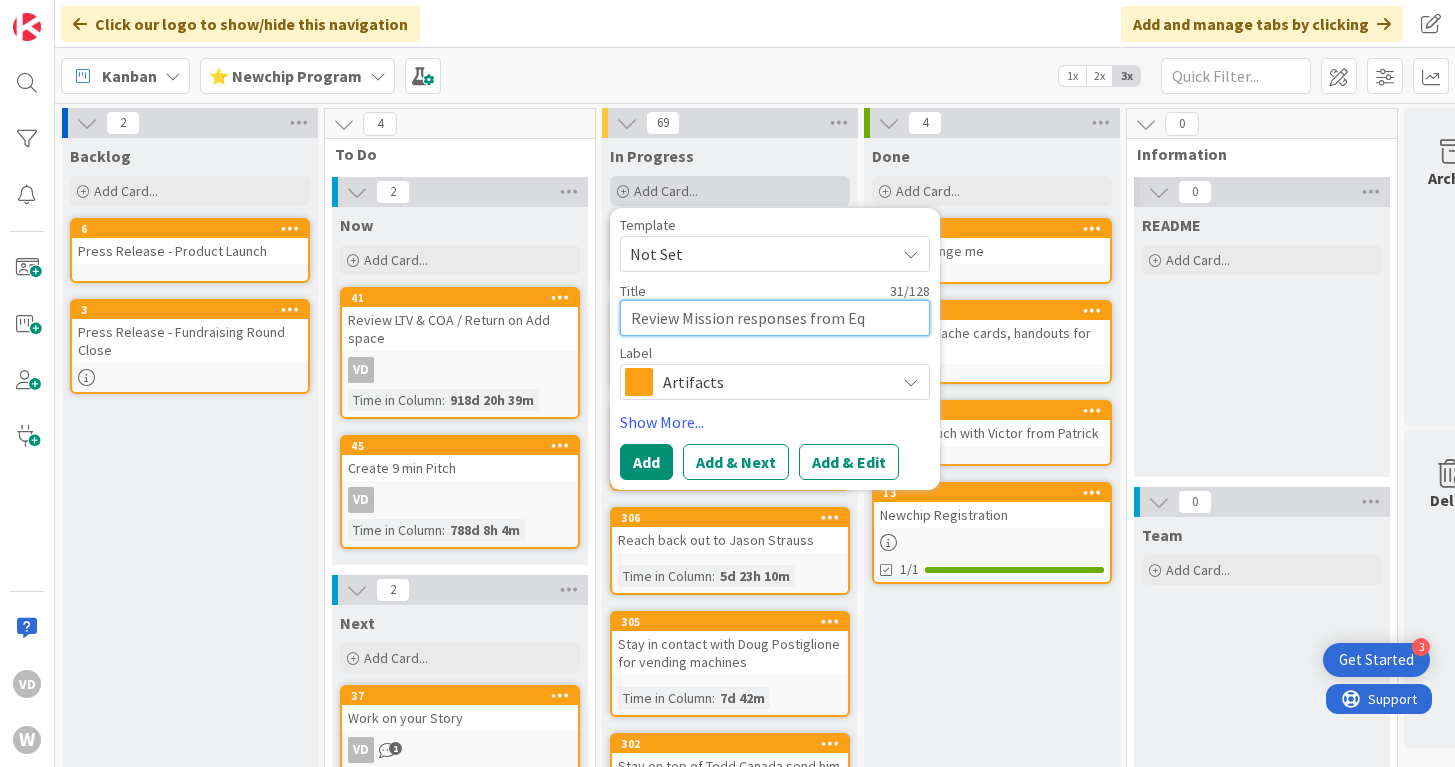 type on "x" 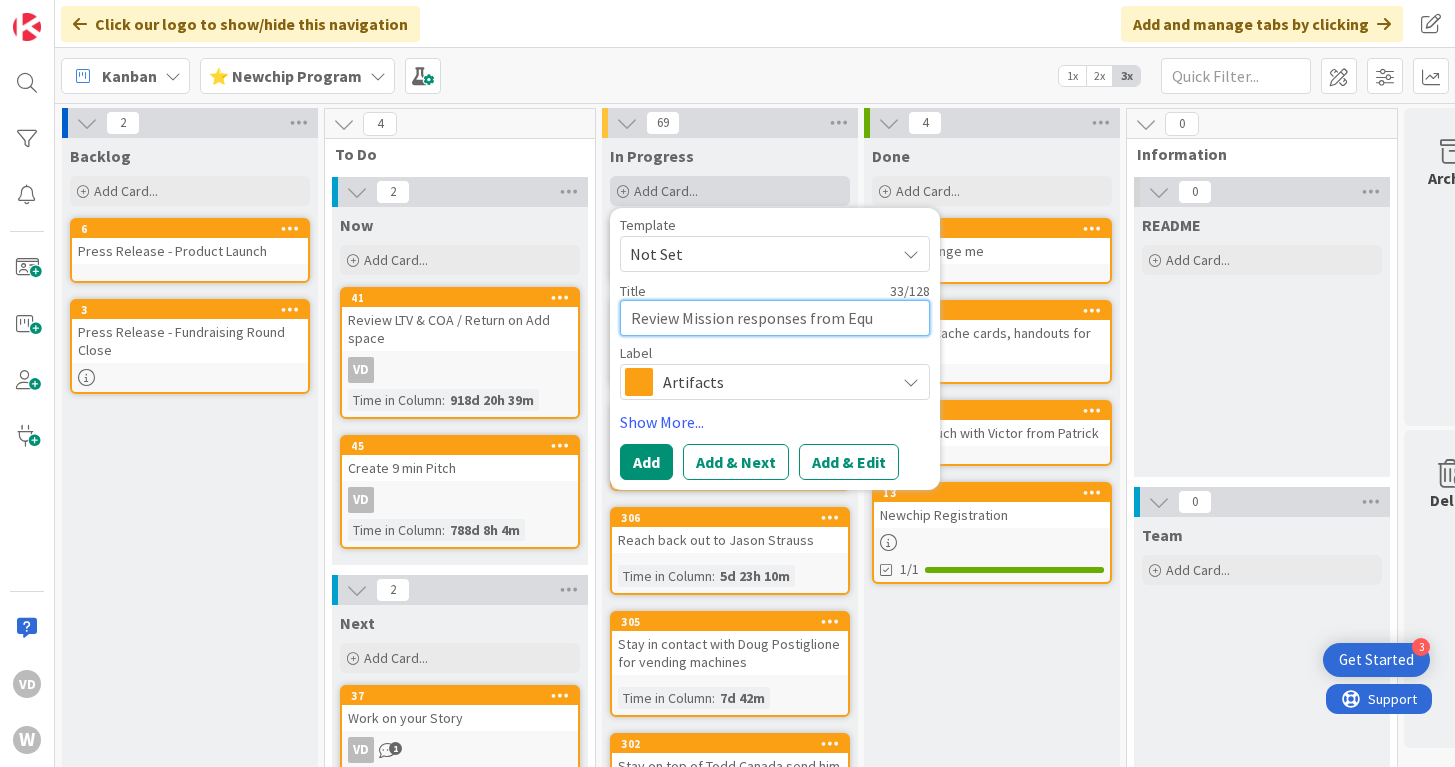 type on "x" 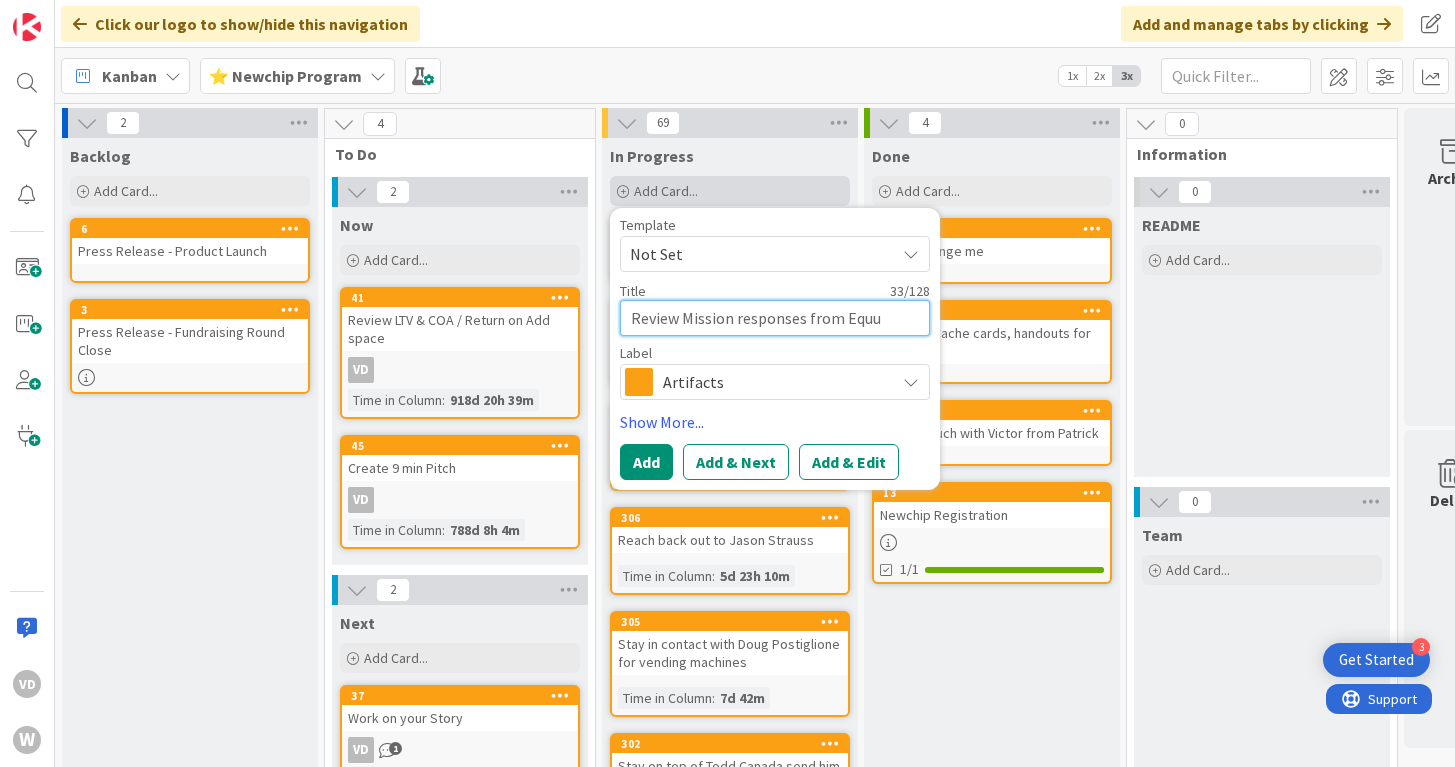 type on "x" 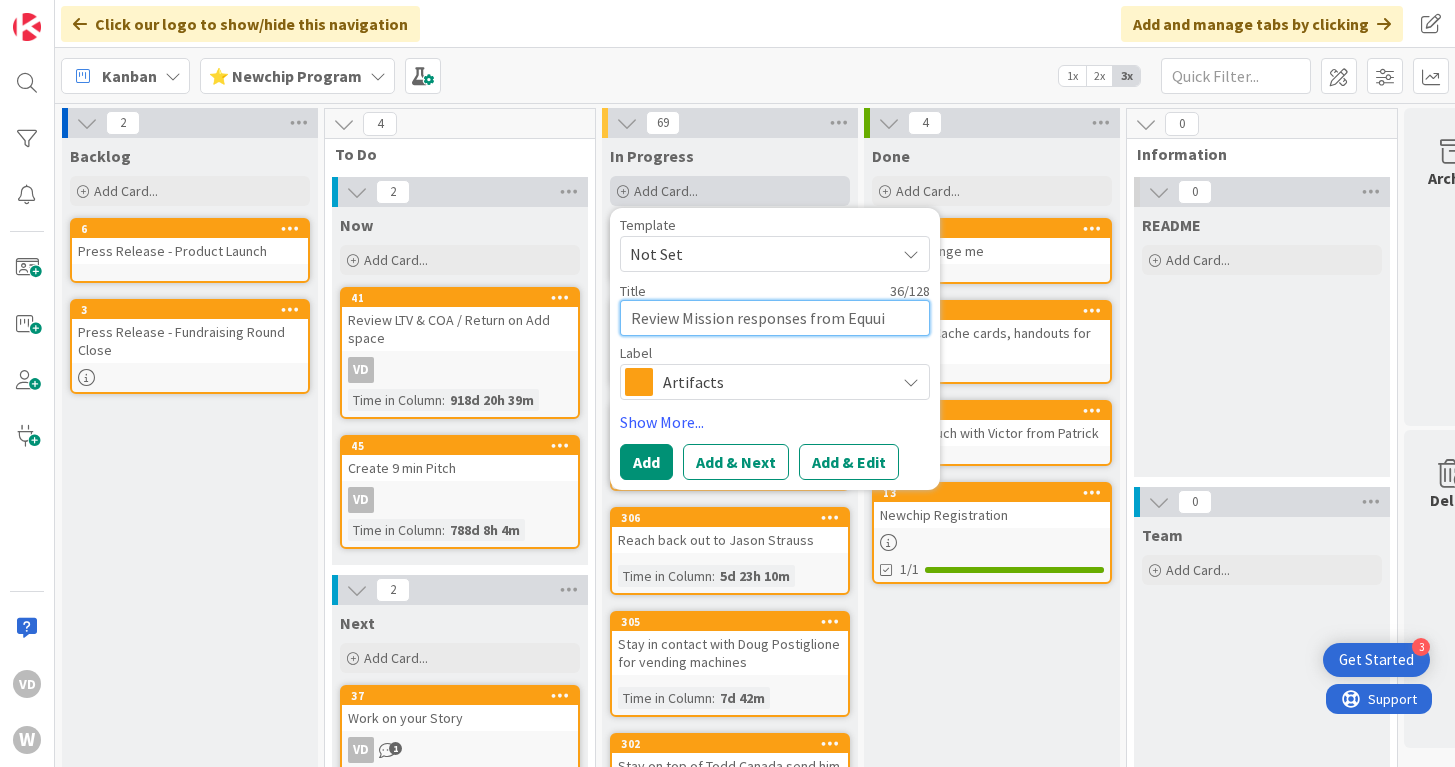 type on "x" 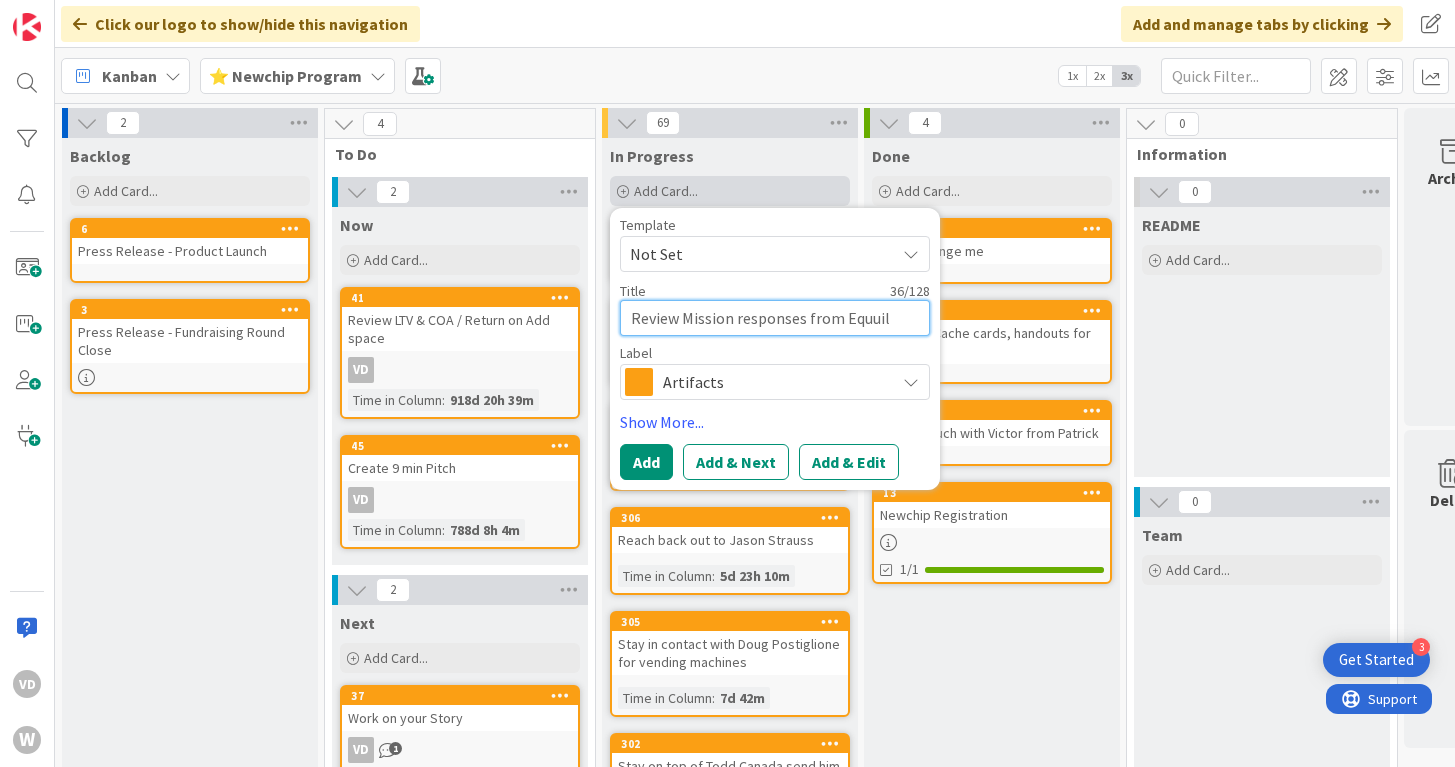 type on "x" 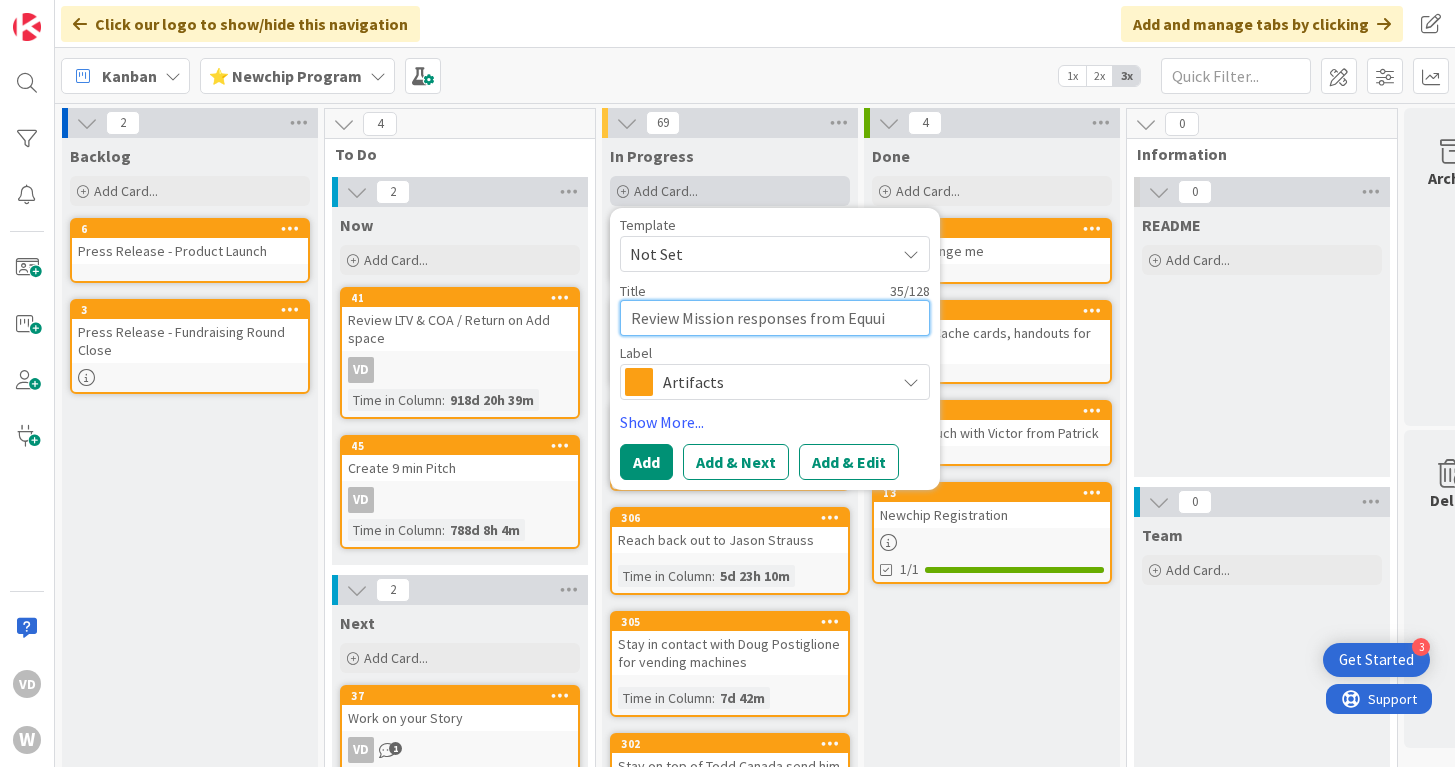 type on "x" 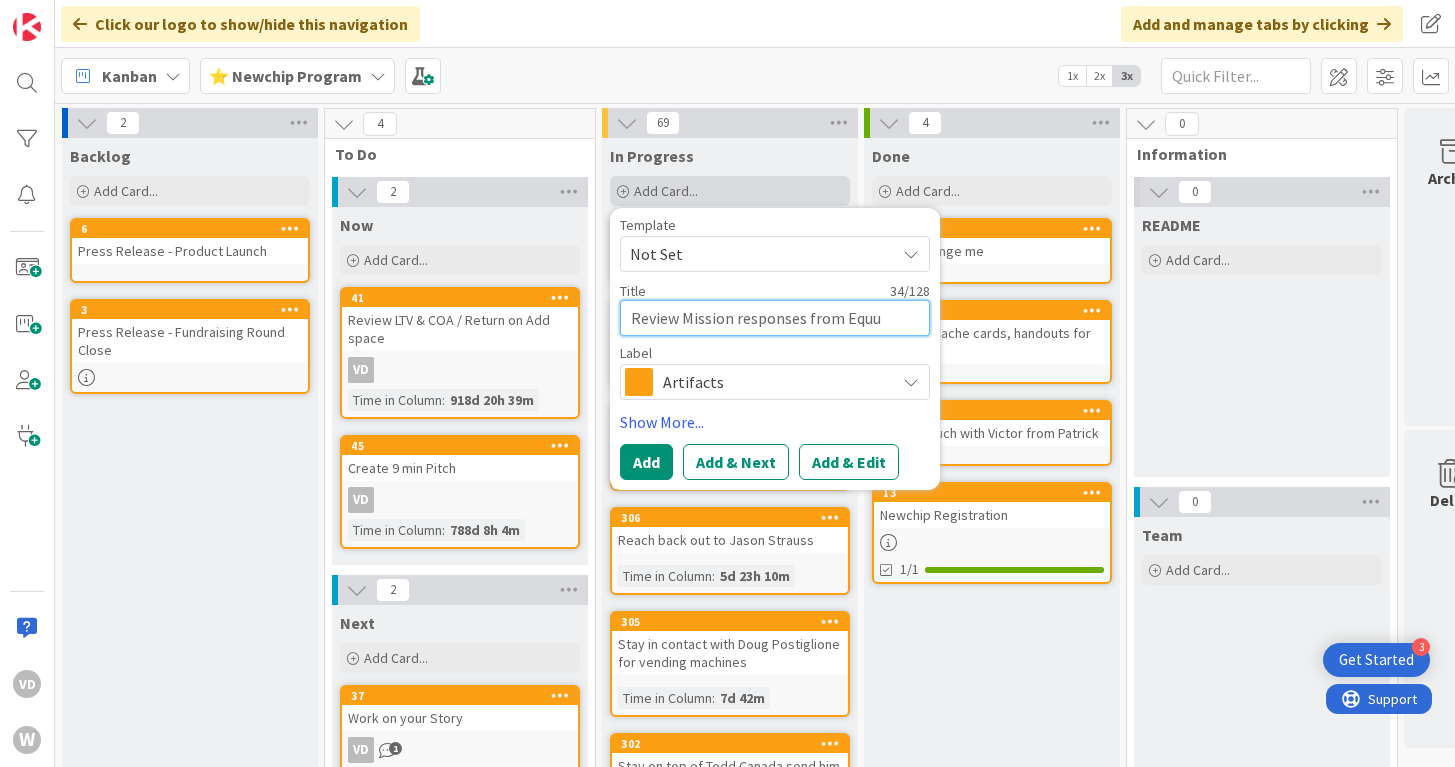type on "x" 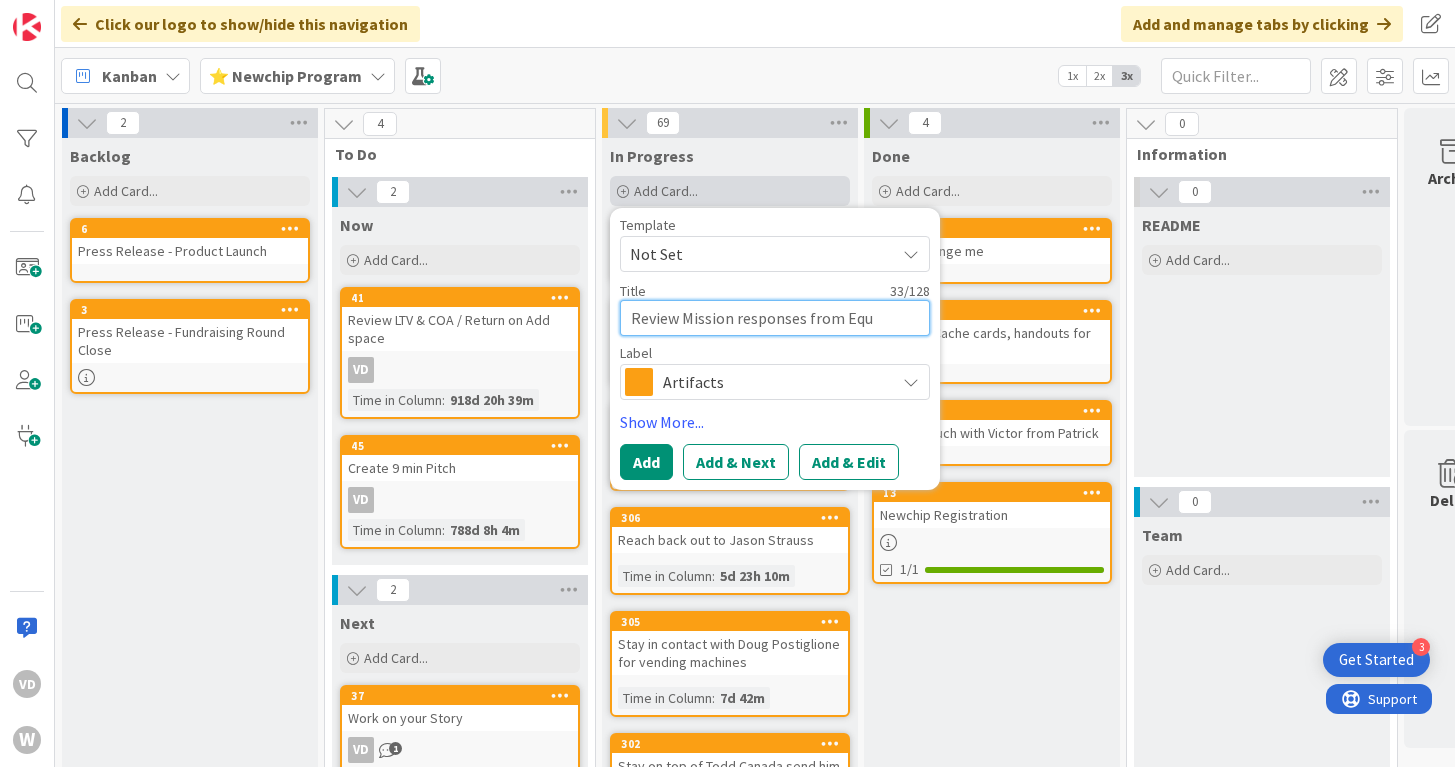 type on "x" 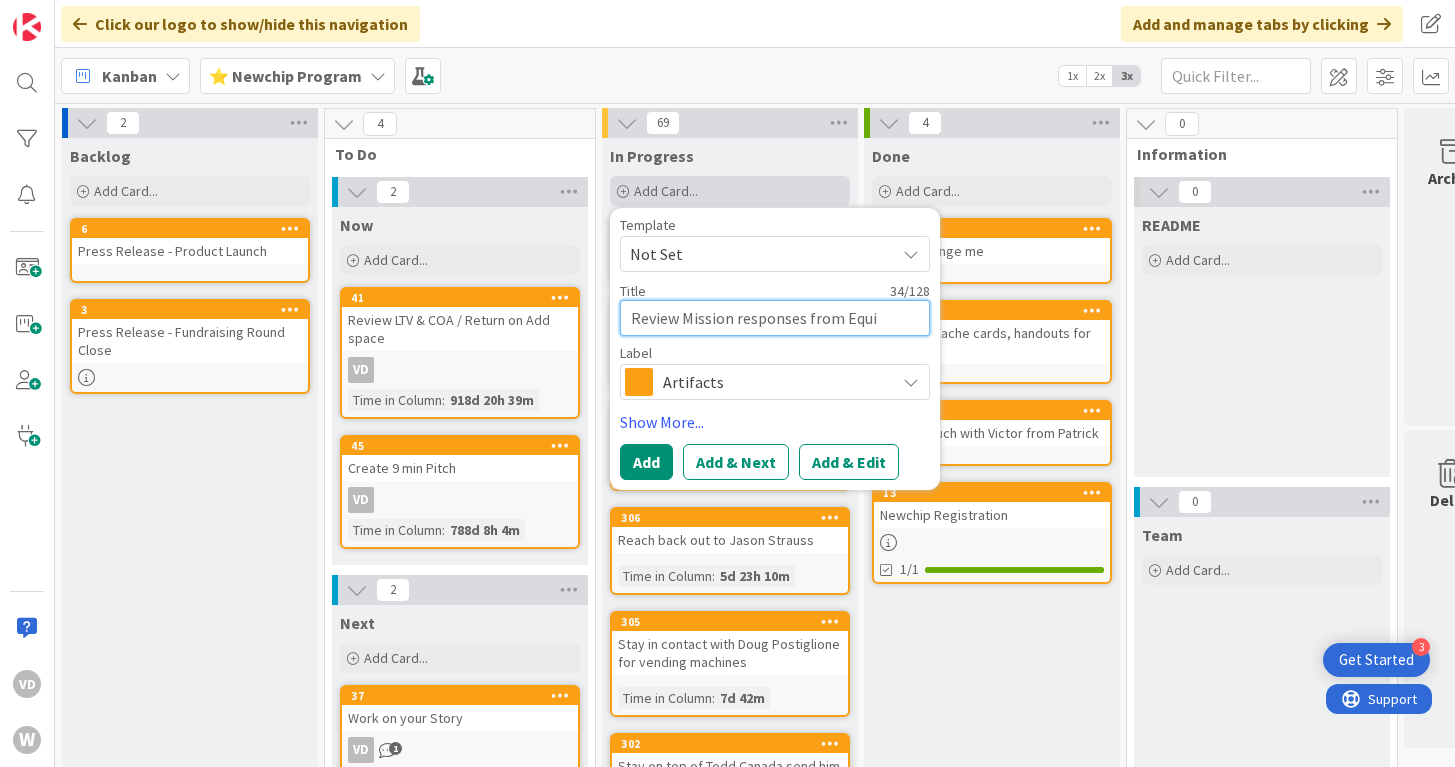 type on "x" 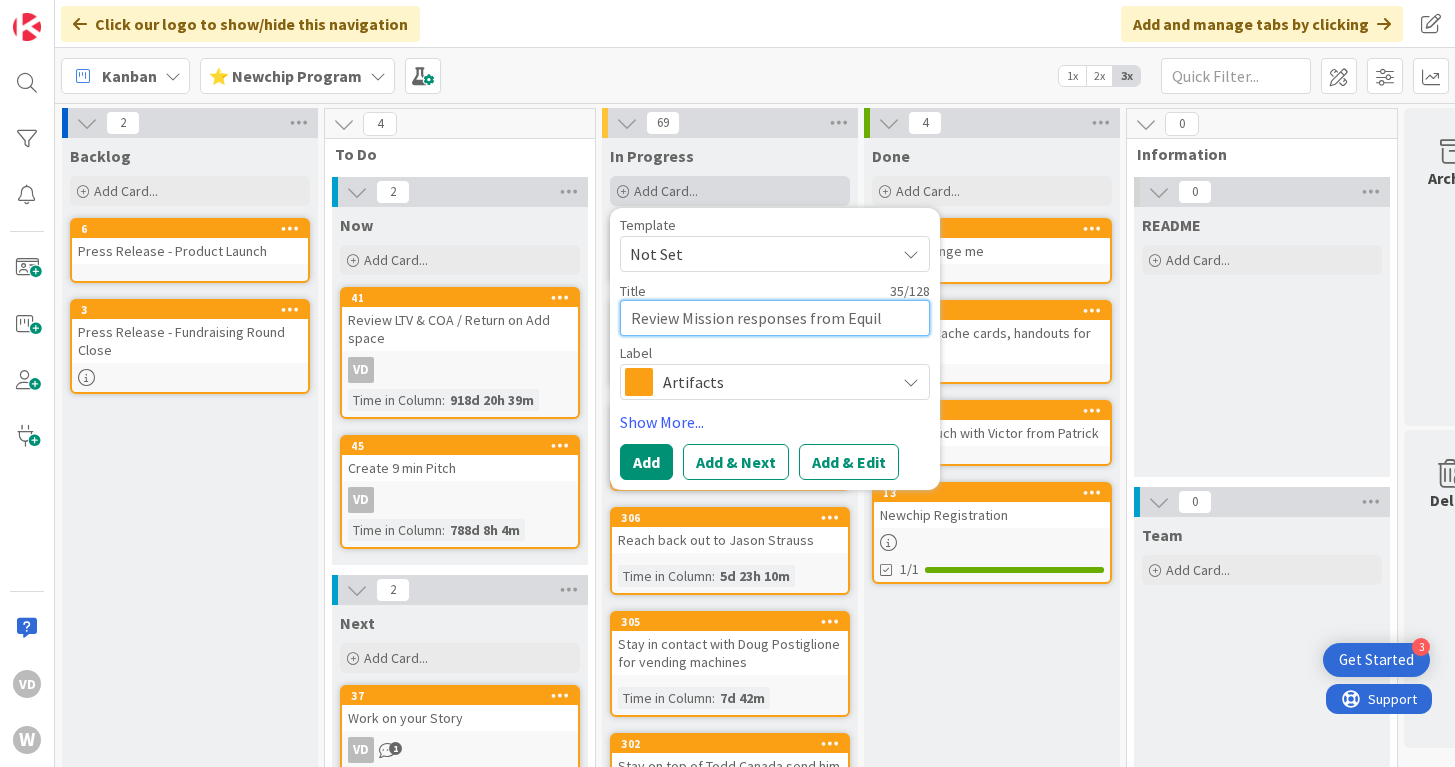 type on "x" 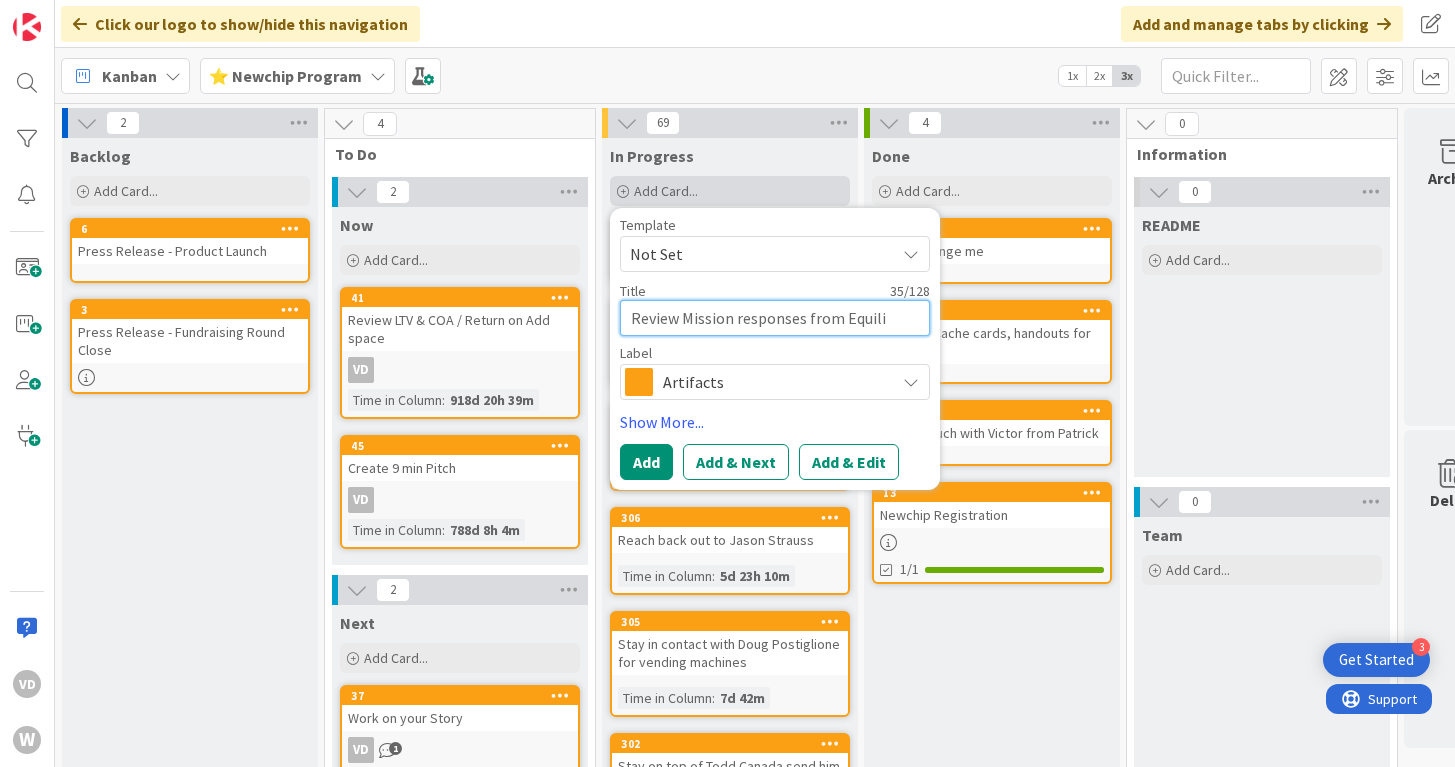 type on "x" 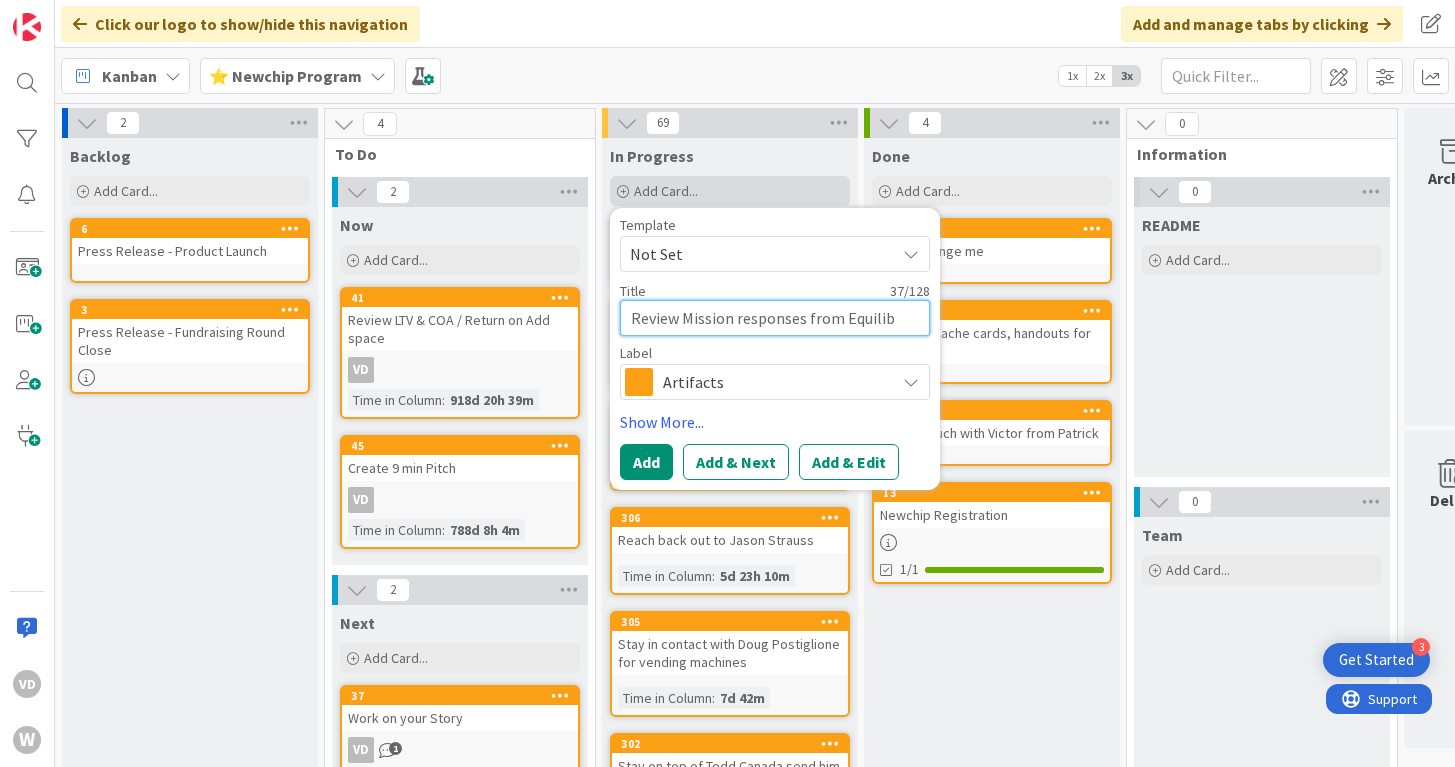 type on "x" 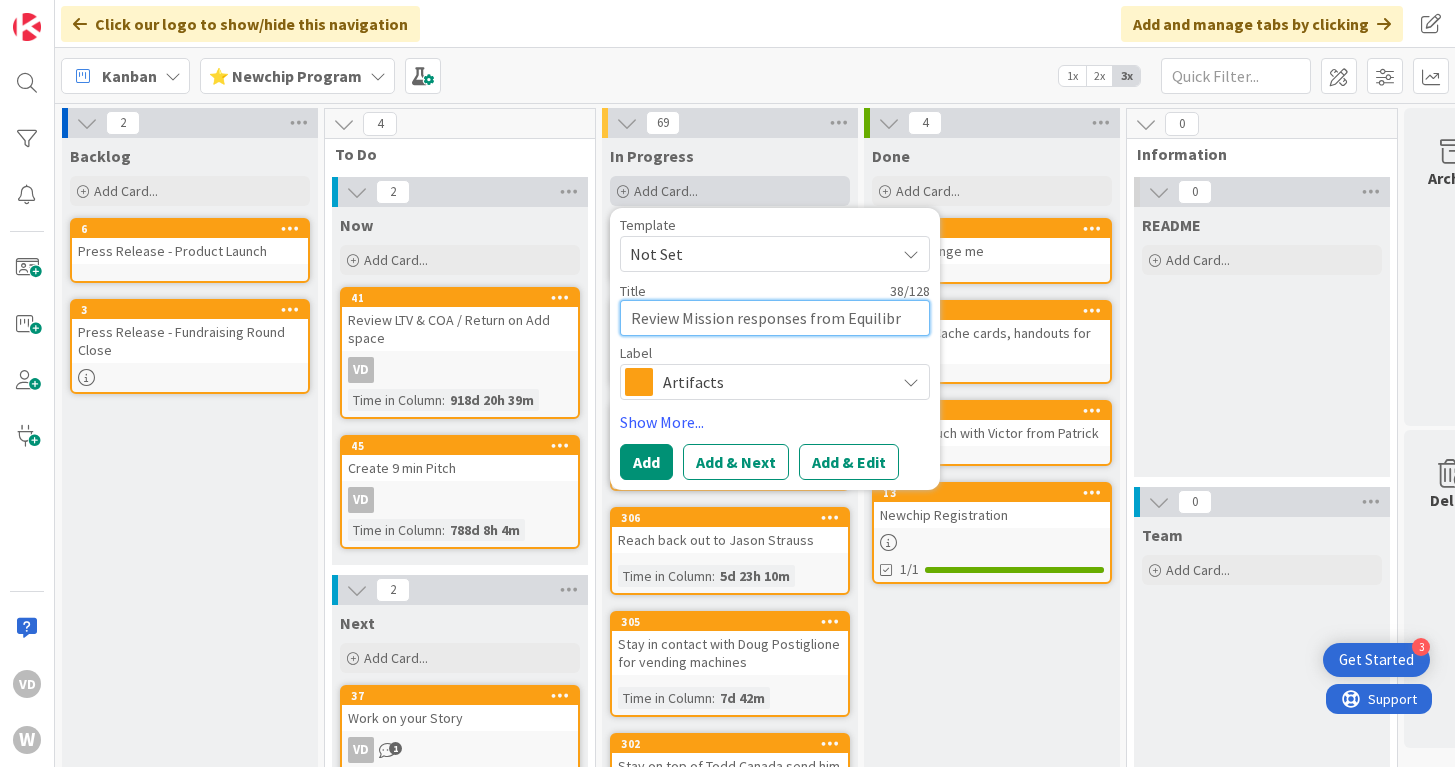 type on "x" 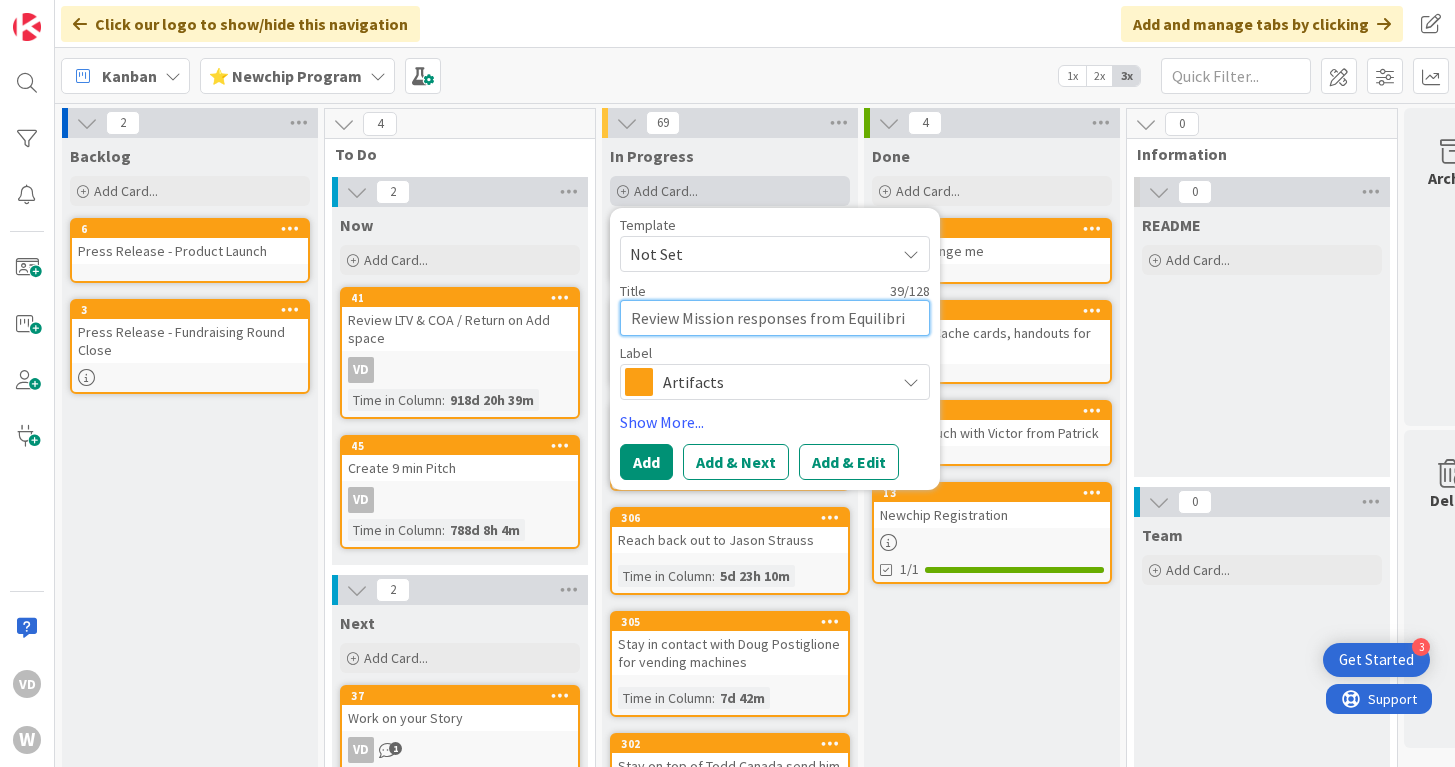 type on "x" 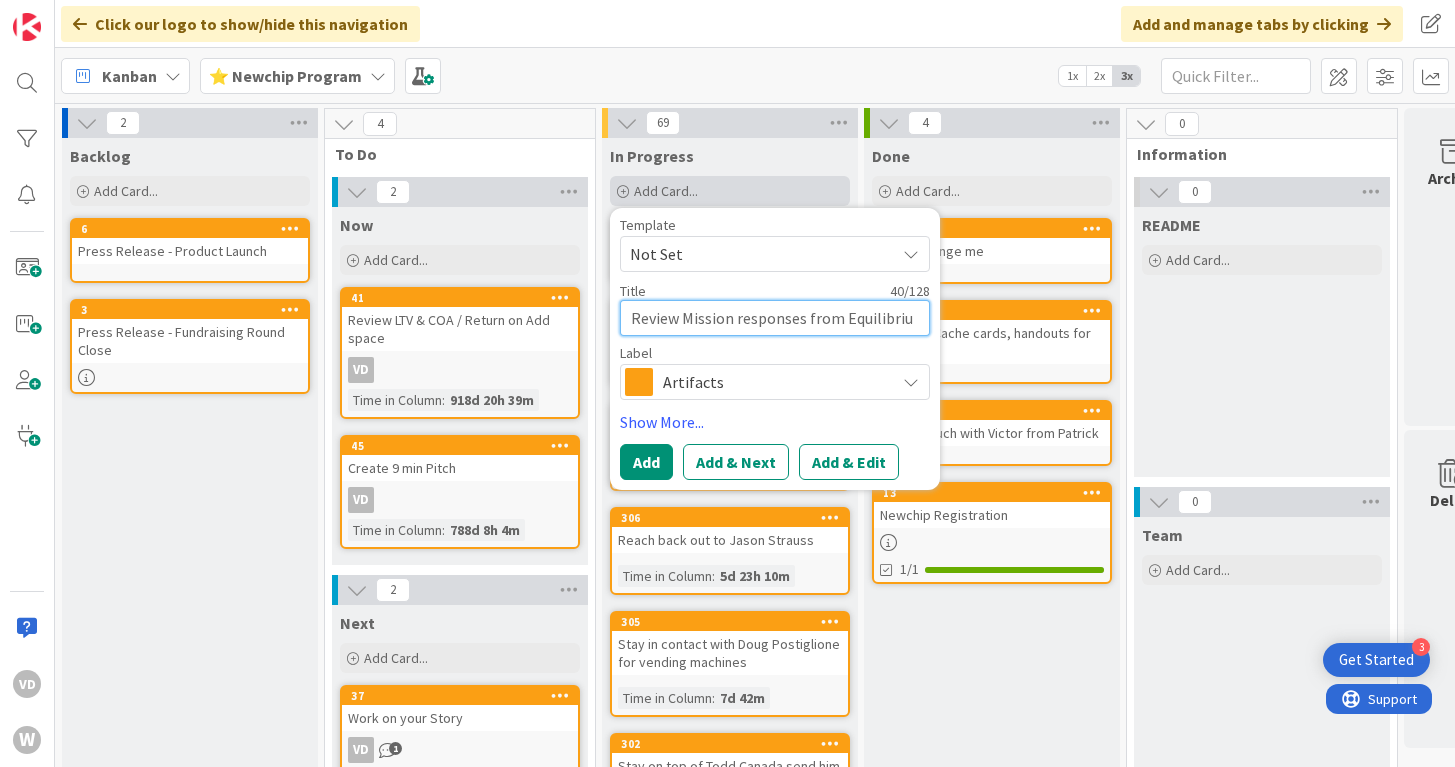 type on "x" 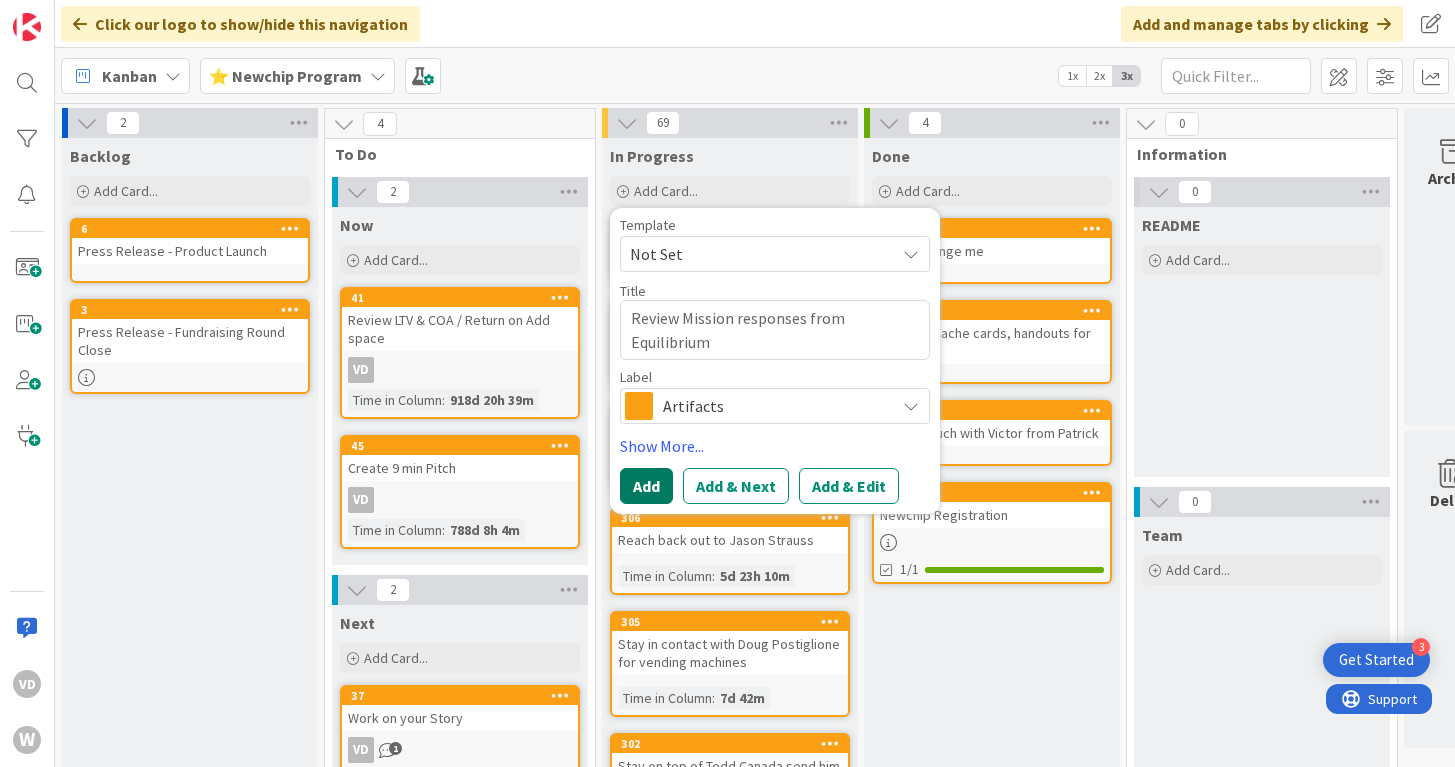 click on "Add" at bounding box center (646, 486) 